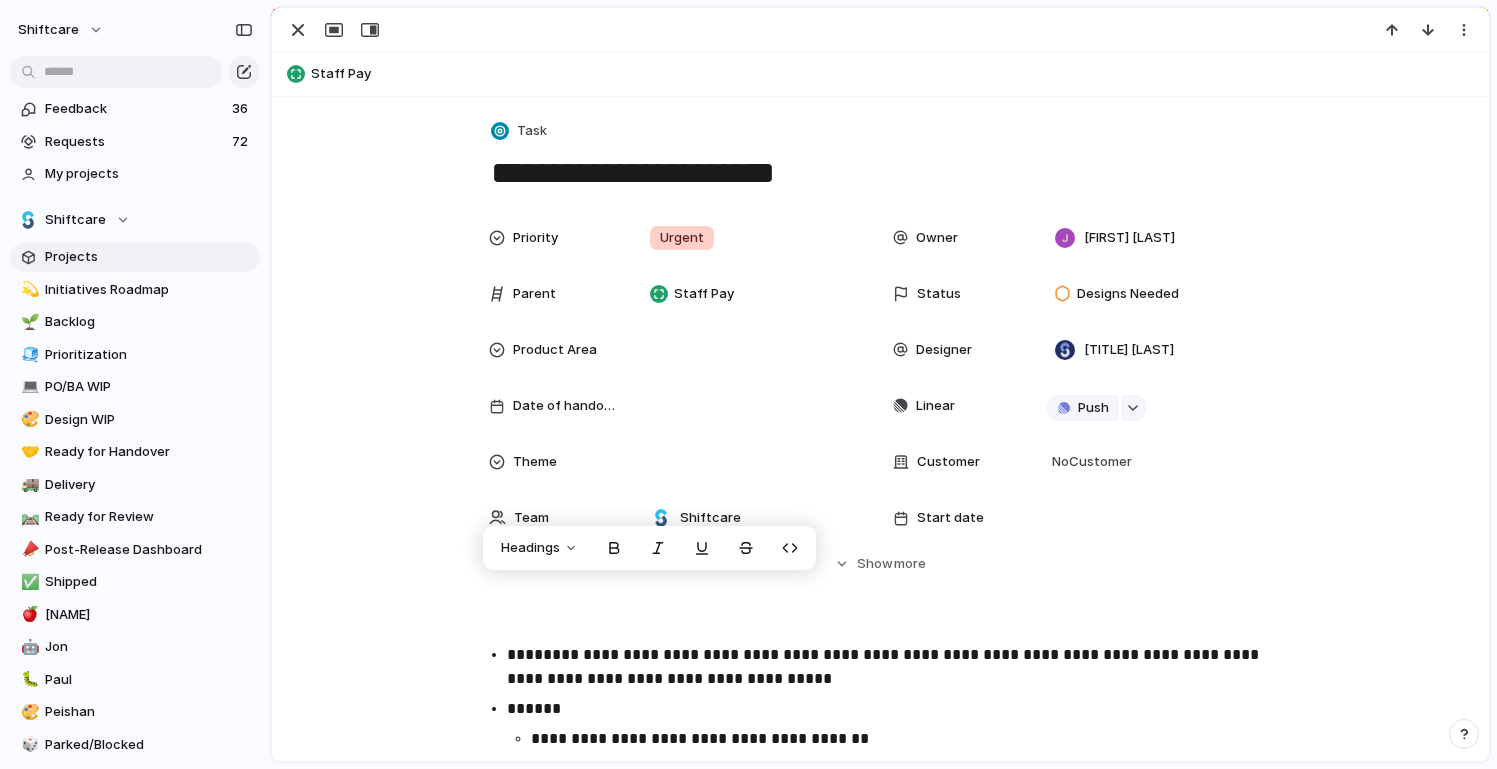 scroll, scrollTop: 0, scrollLeft: 0, axis: both 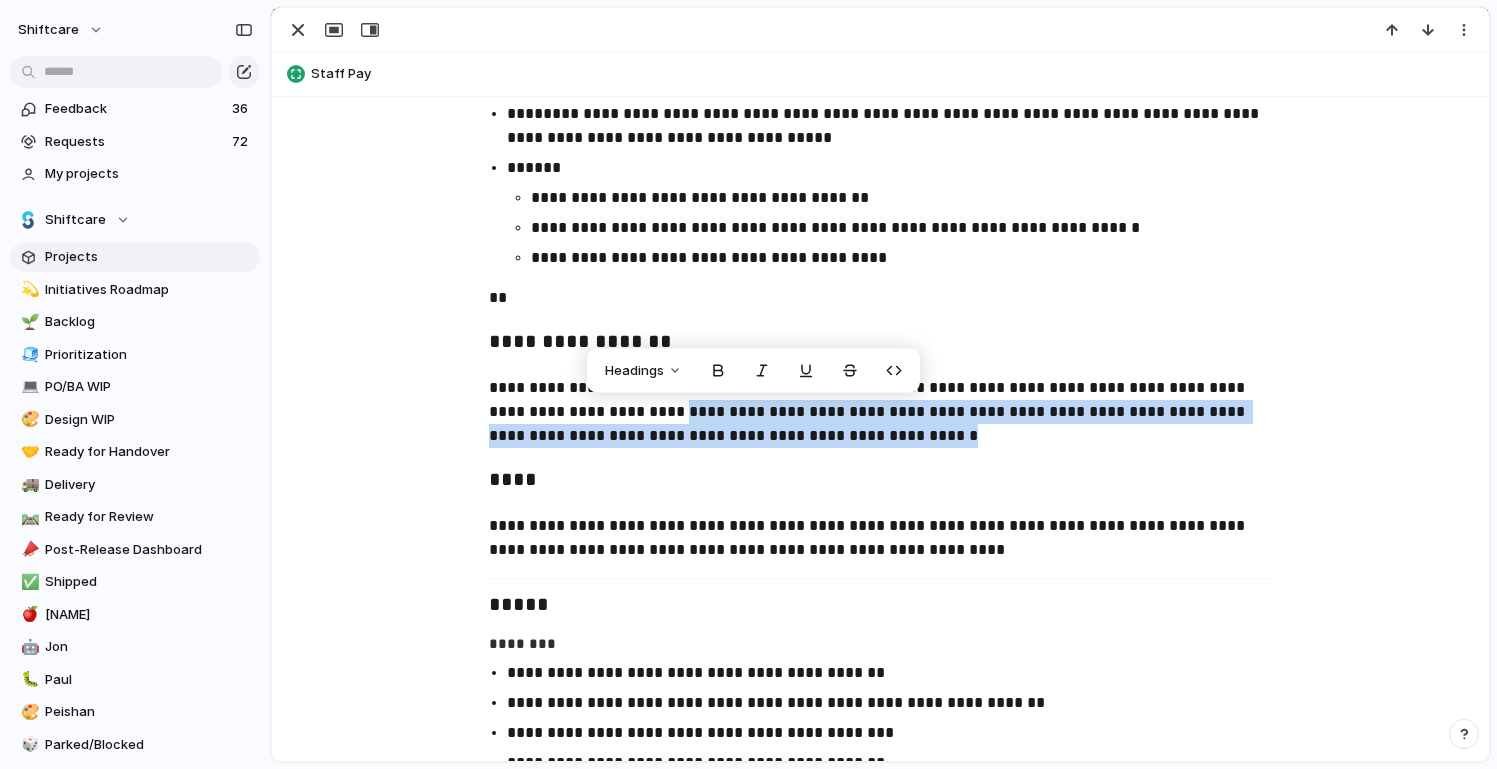 drag, startPoint x: 873, startPoint y: 434, endPoint x: 609, endPoint y: 400, distance: 266.1804 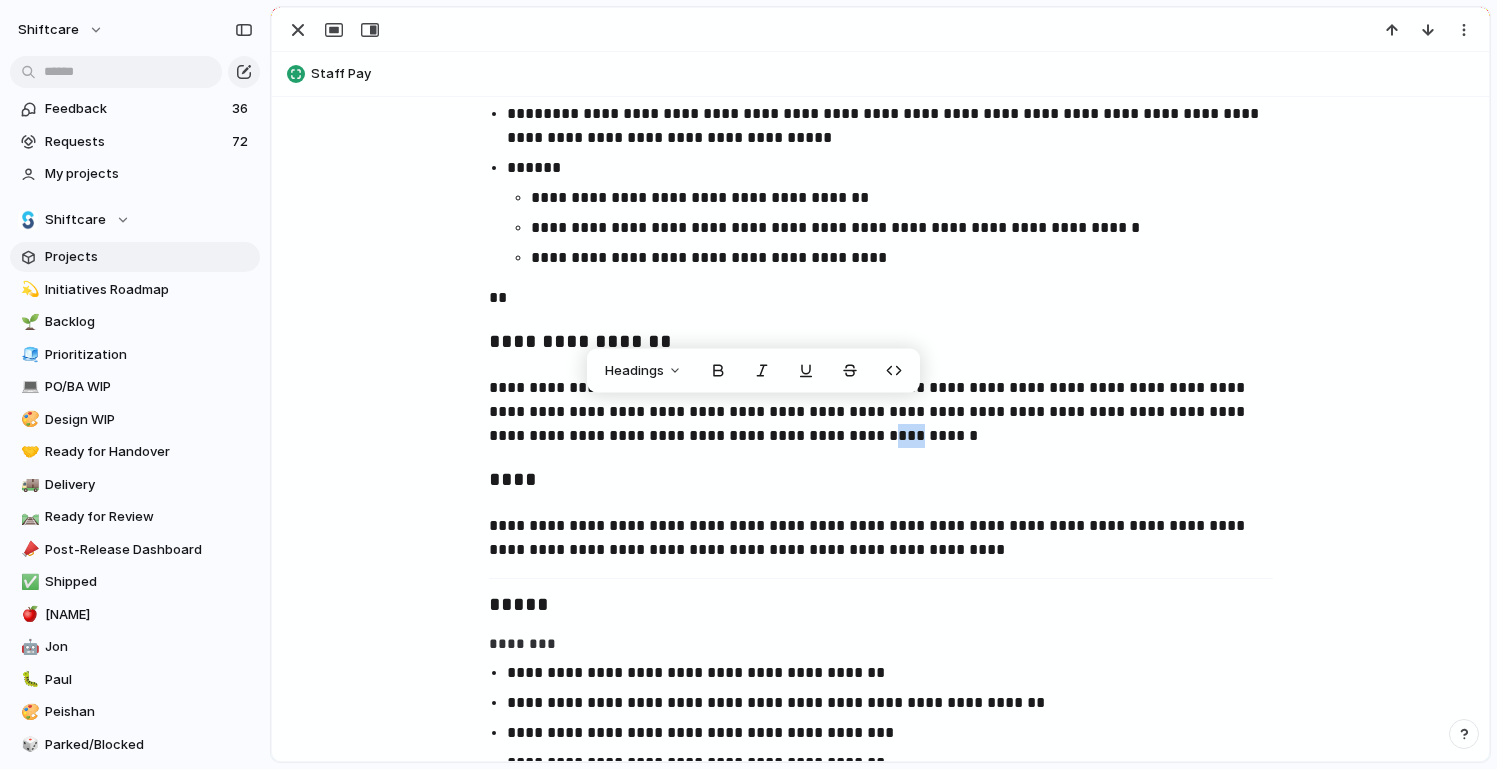 click on "**********" at bounding box center (881, 412) 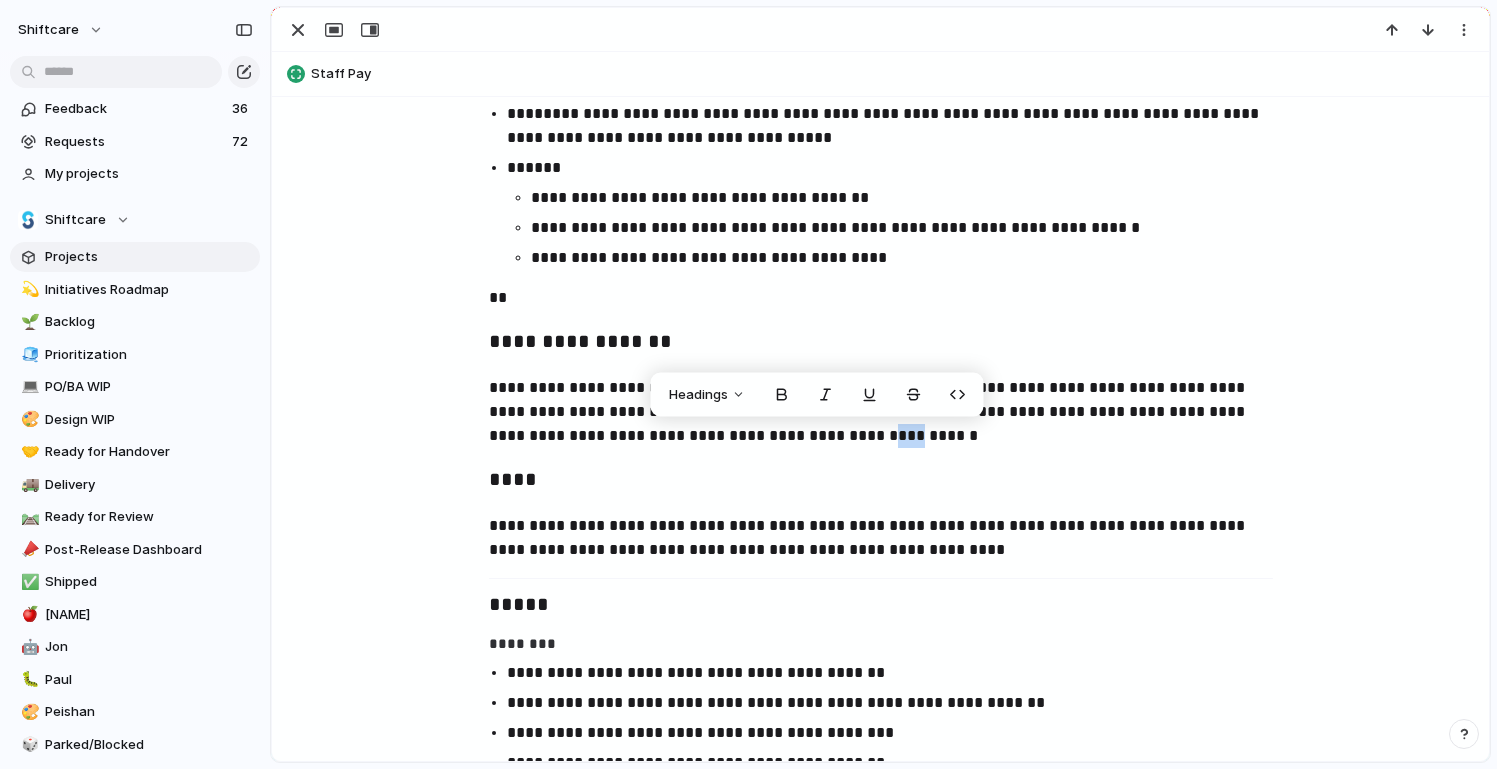 copy on "***" 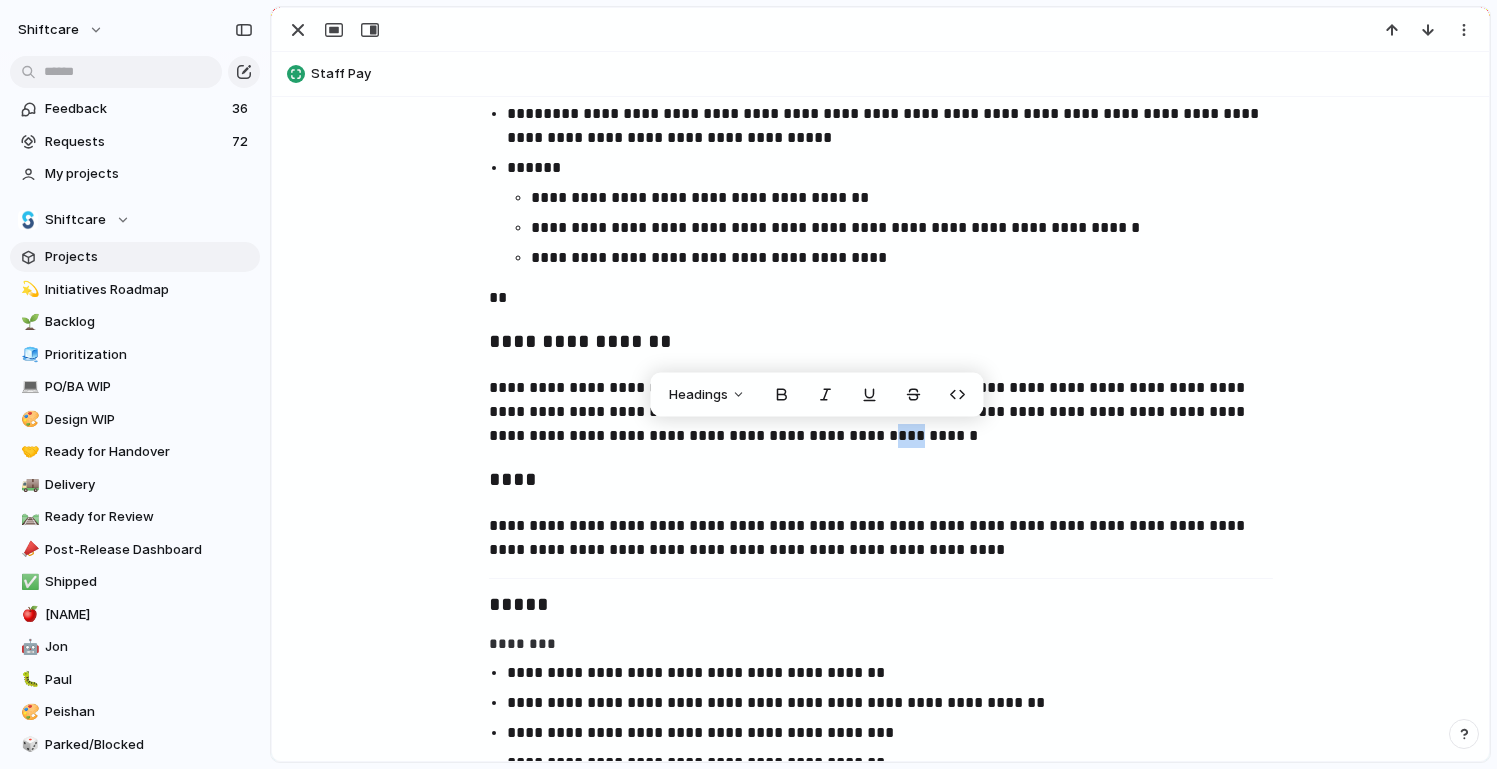 scroll, scrollTop: 0, scrollLeft: 0, axis: both 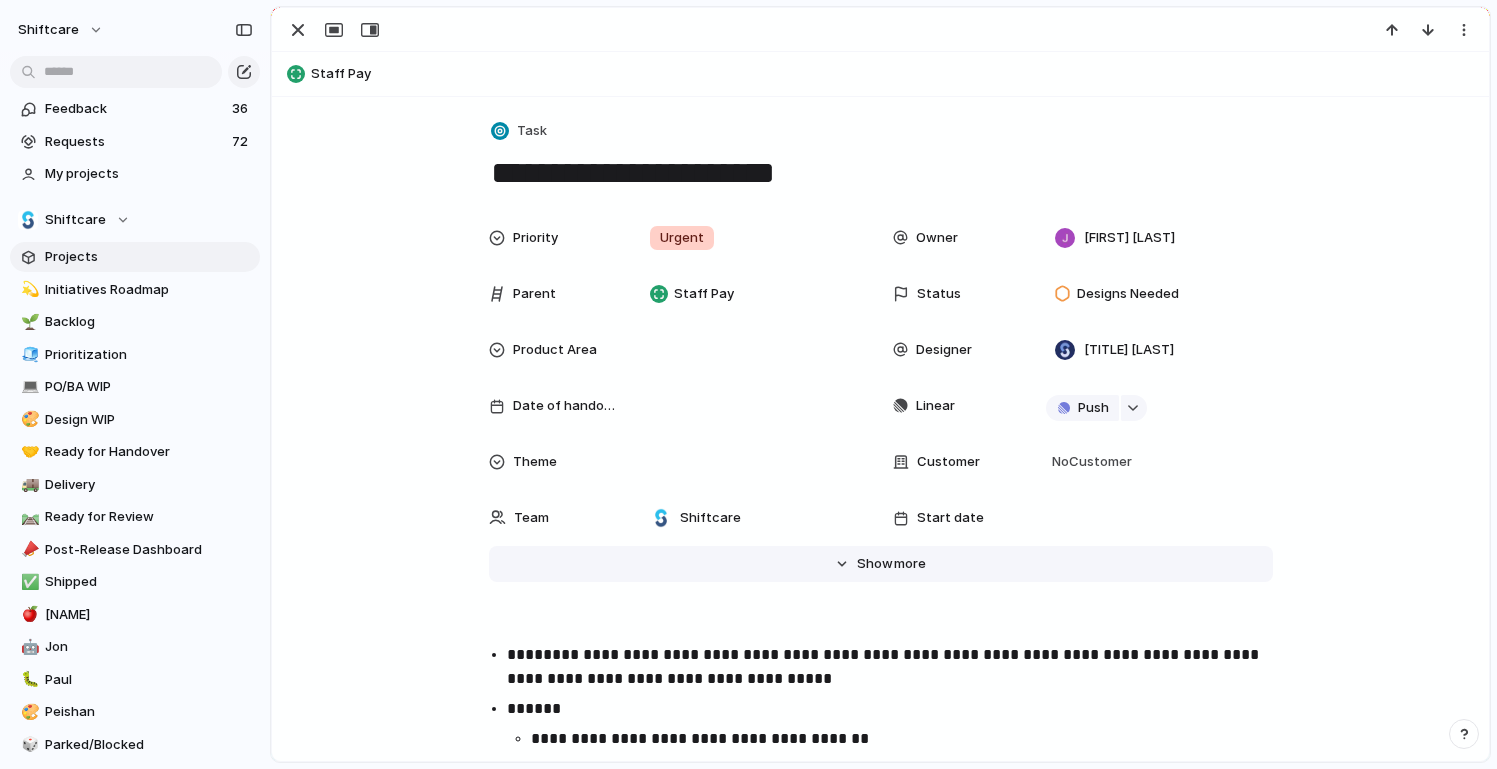 click on "Hide Show more" at bounding box center (881, 564) 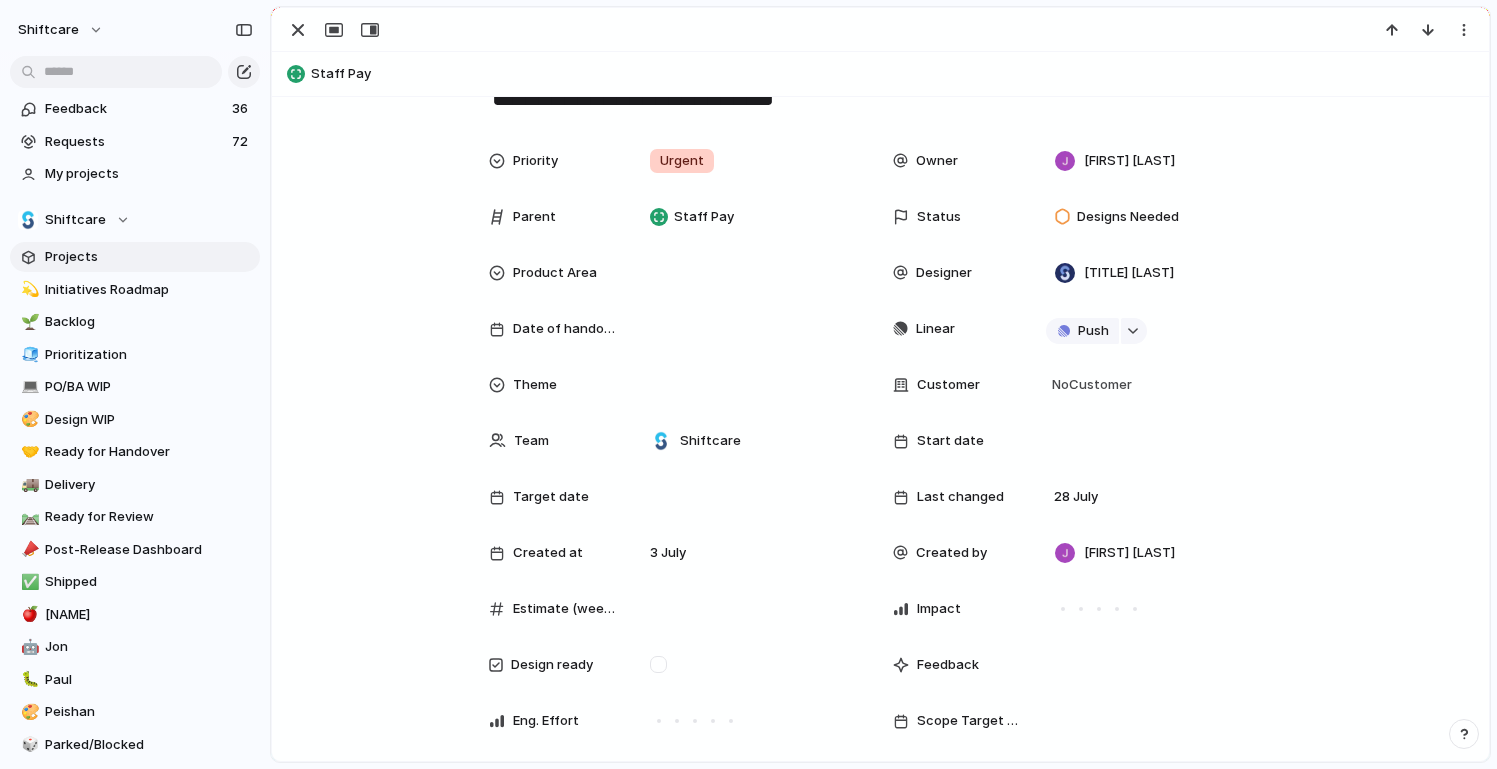 scroll, scrollTop: 60, scrollLeft: 0, axis: vertical 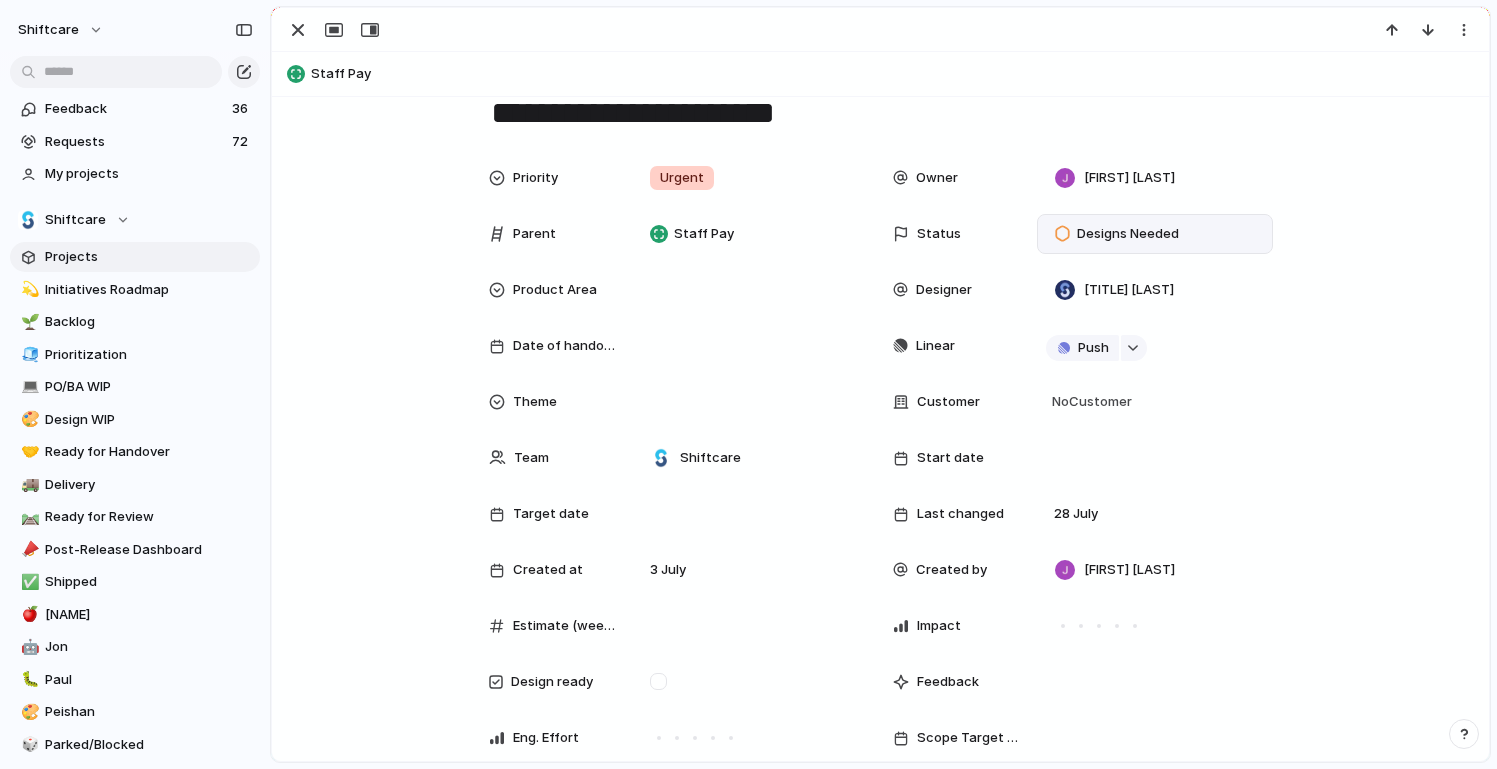 click on "Designs Needed" at bounding box center [1128, 234] 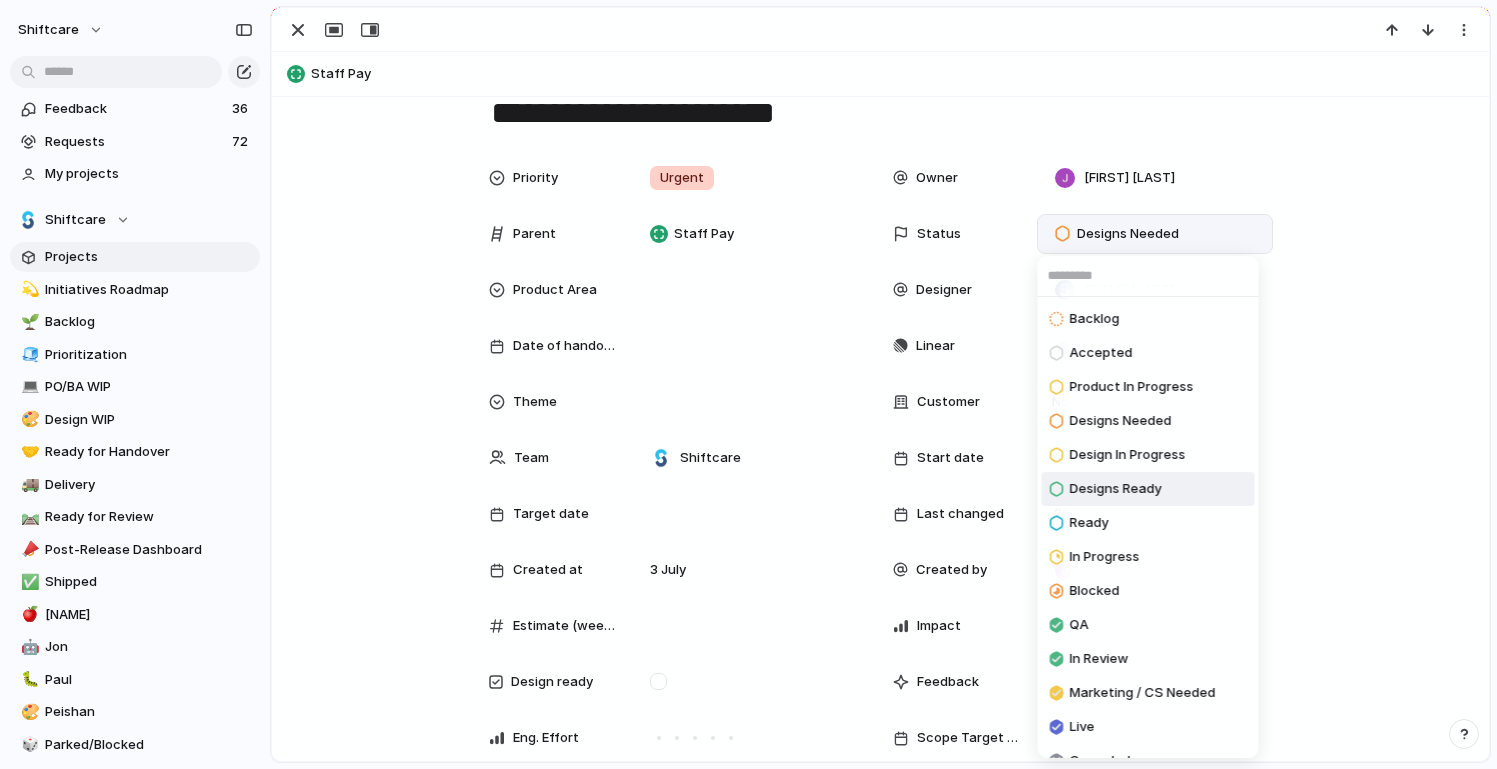click on "Designs Ready" at bounding box center [1116, 489] 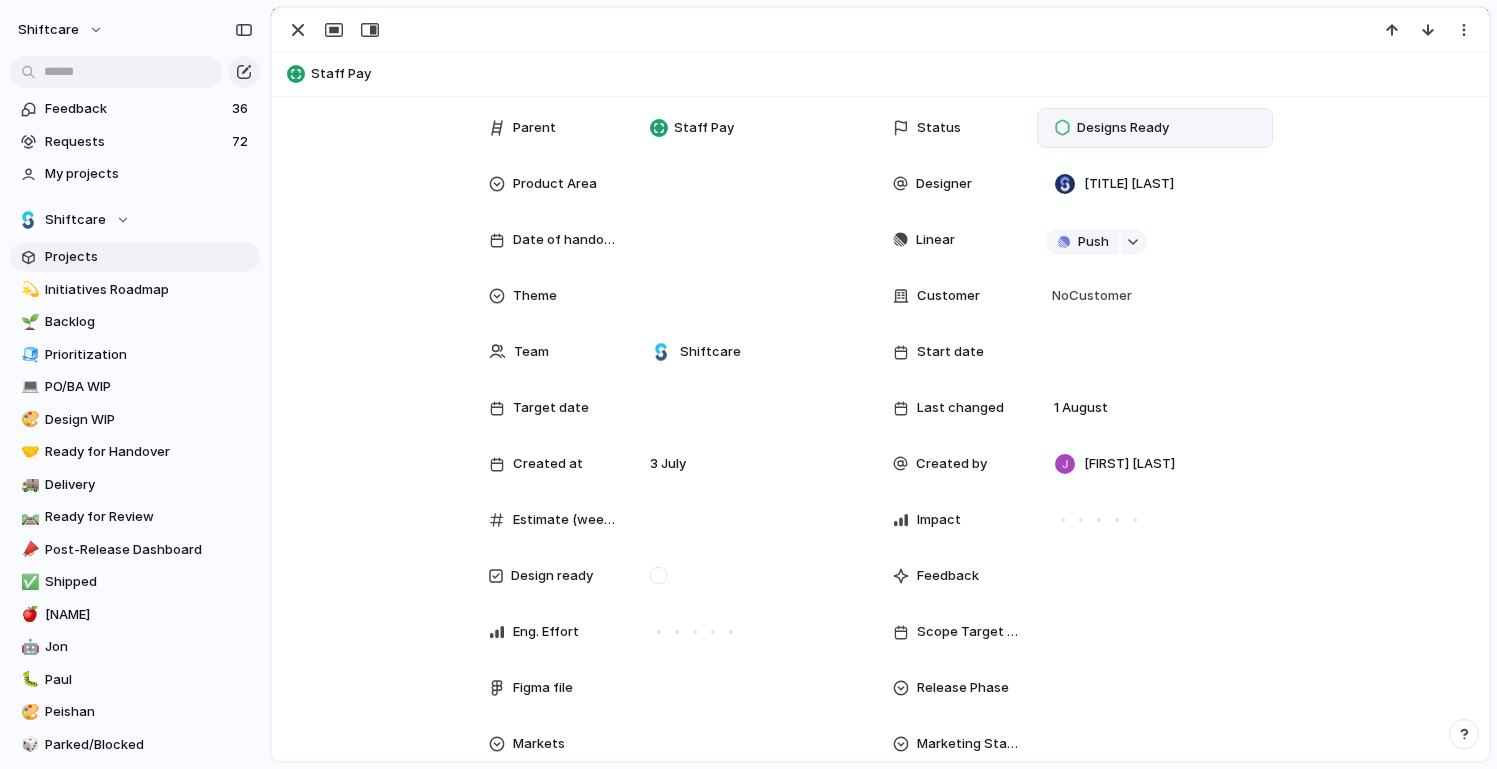 scroll, scrollTop: 191, scrollLeft: 0, axis: vertical 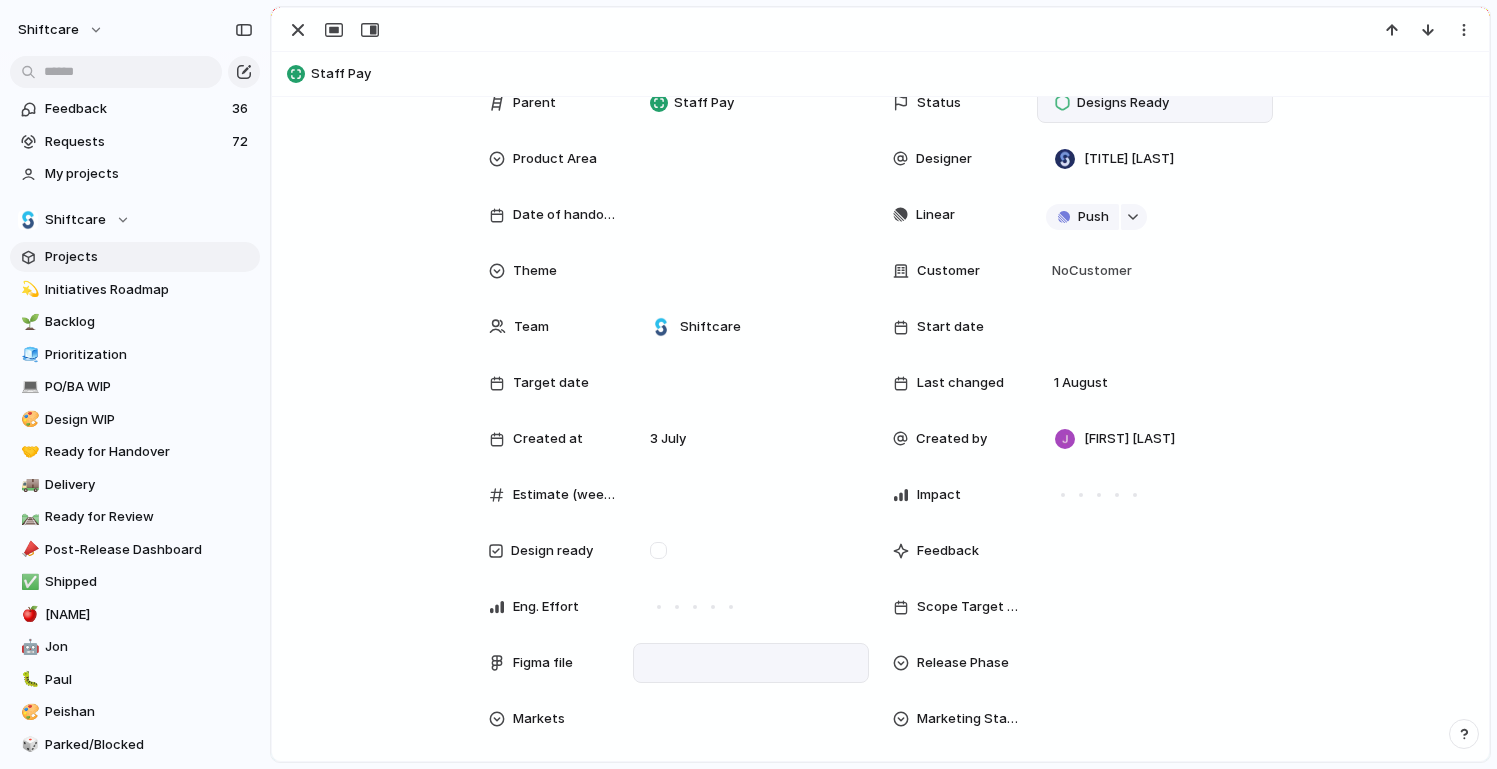 click at bounding box center (751, 663) 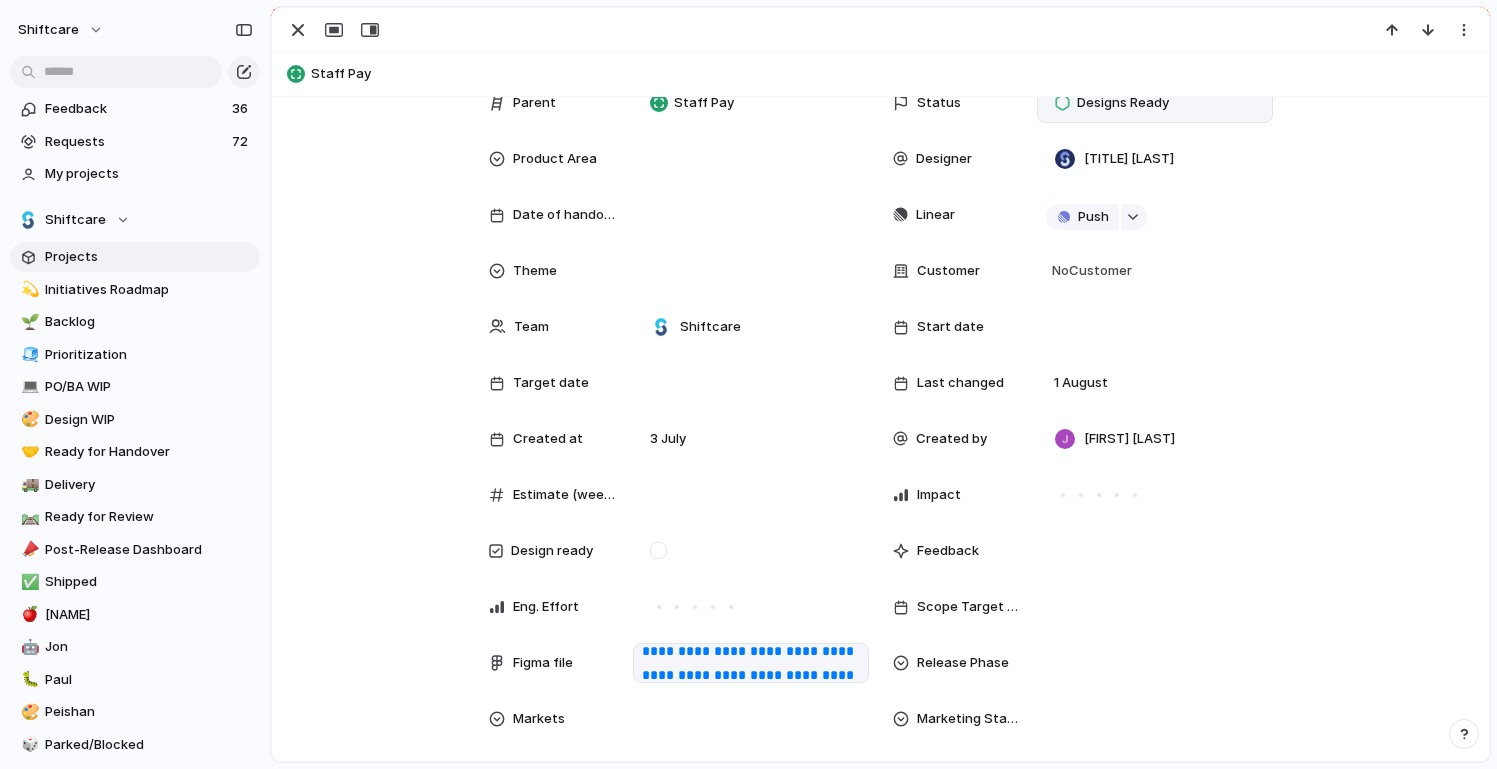 scroll, scrollTop: 55, scrollLeft: 0, axis: vertical 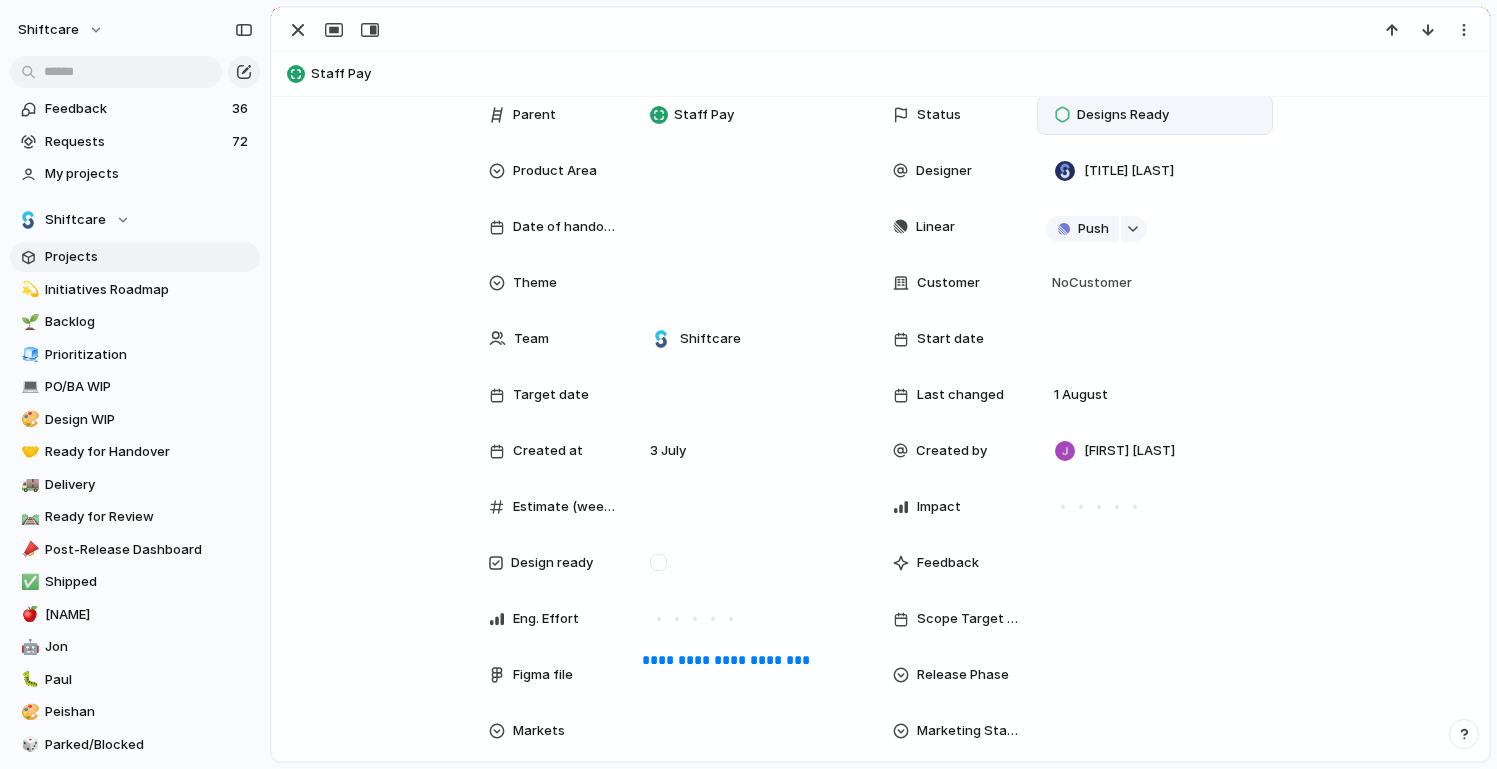 click on "**********" at bounding box center (880, 497) 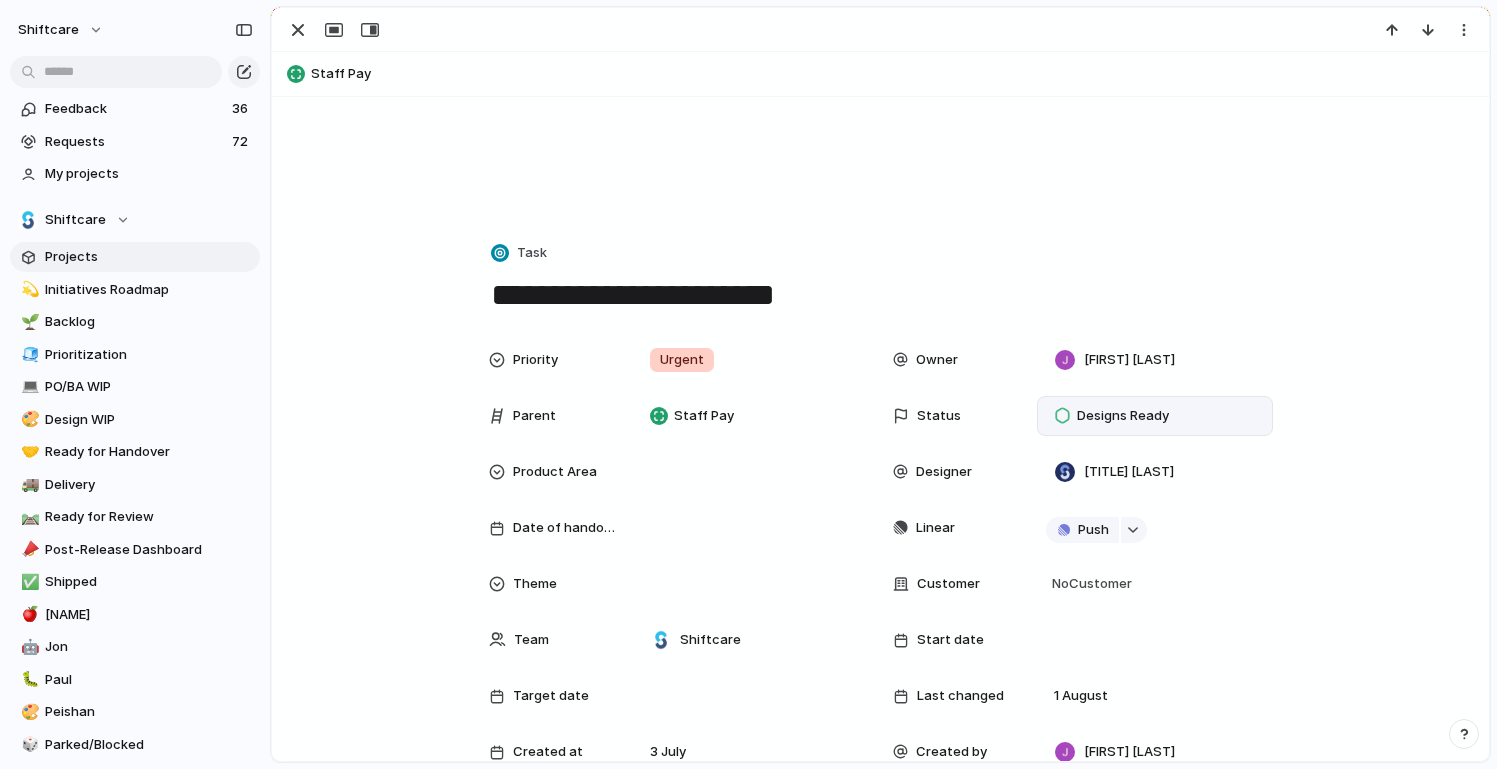 scroll, scrollTop: 0, scrollLeft: 0, axis: both 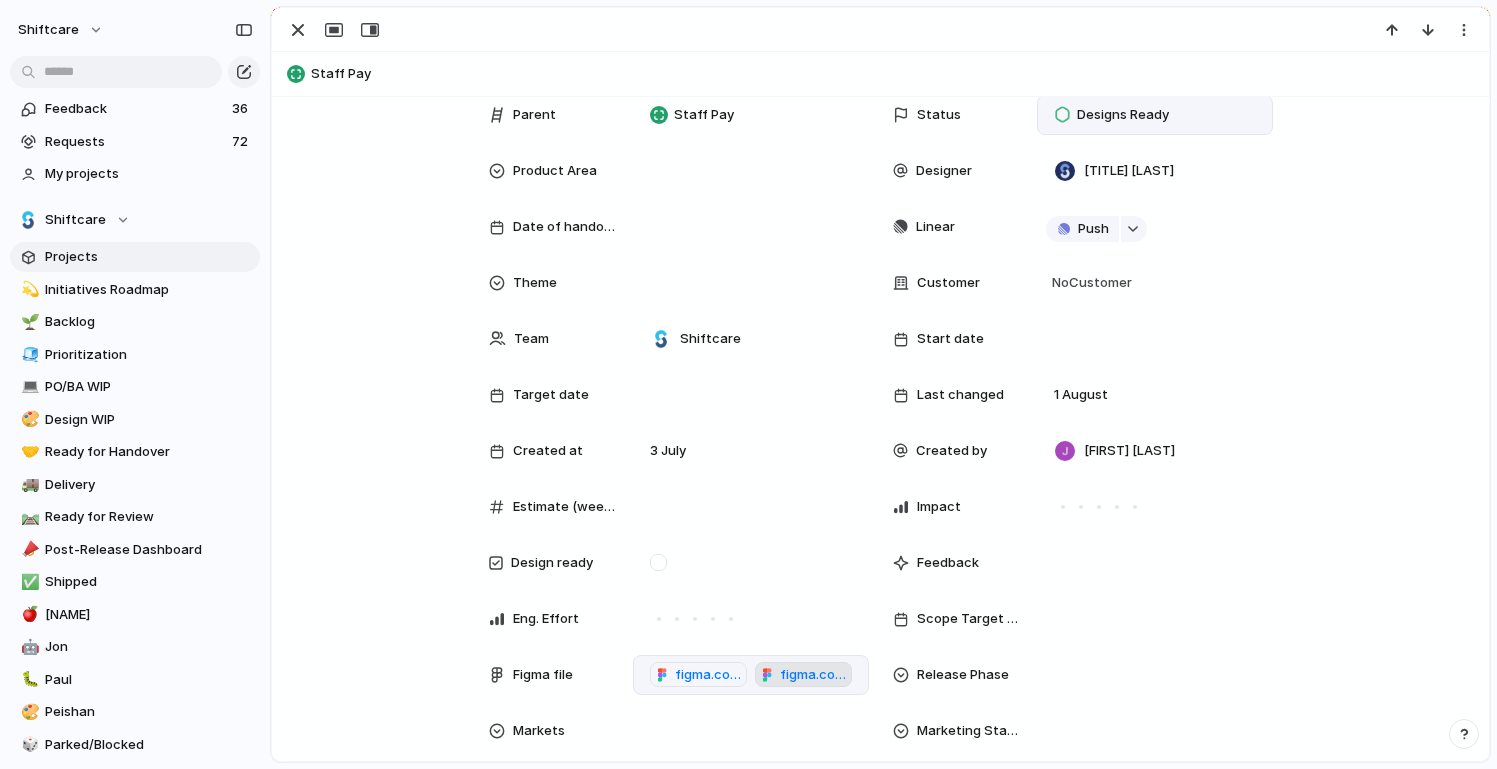 click on "figma.com/design/HheuqFY8SeTBWrxCoV40bC/Overtime-Shift-Tagging?node-id=1-22&p=f&t=iDCmtpUeeS8ICNsY-11" at bounding box center [813, 675] 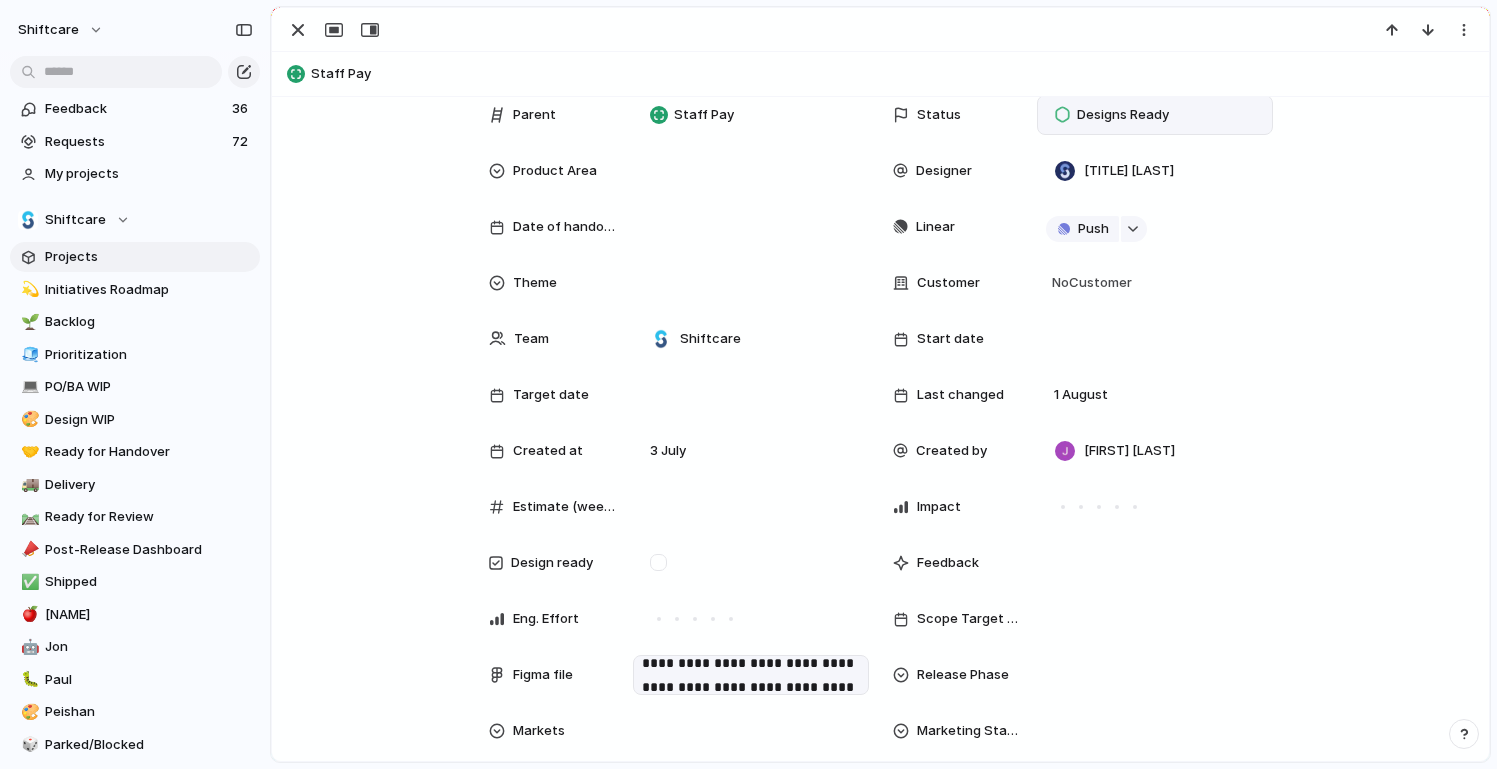 click on "**********" at bounding box center (751, 675) 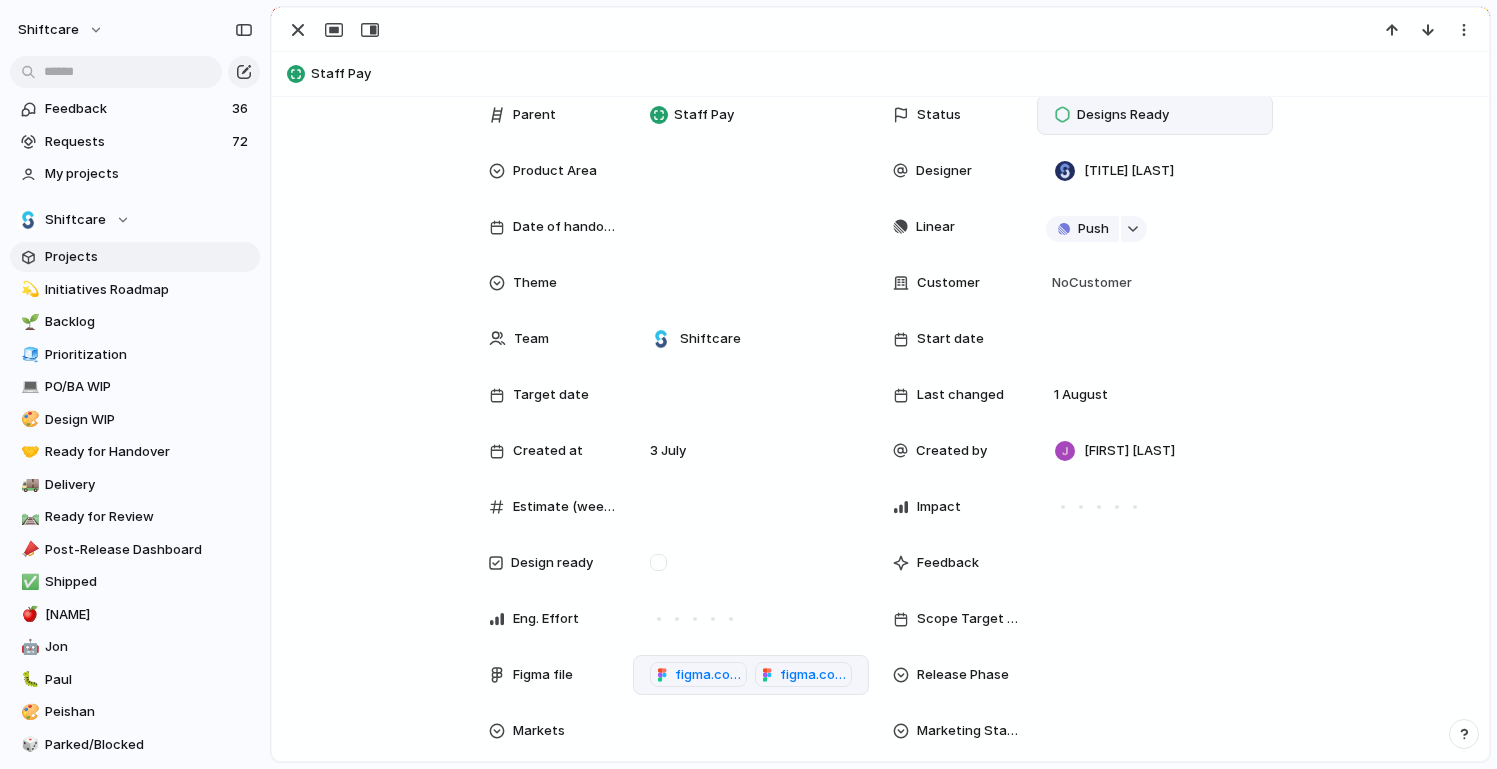 click on "figma.com/design/HheuqFY8SeTBWrxCoV40bC/Overtime-Shift-Tagging?node-id=1-22&p=f&t=iDCmtpUeeS8ICNsY-11   figma.com/design/HheuqFY8SeTBWrxCoV40bC/Overtime-Shift-Tagging?node-id=1-22&p=f&t=iDCmtpUeeS8ICNsY-11" at bounding box center (751, 675) 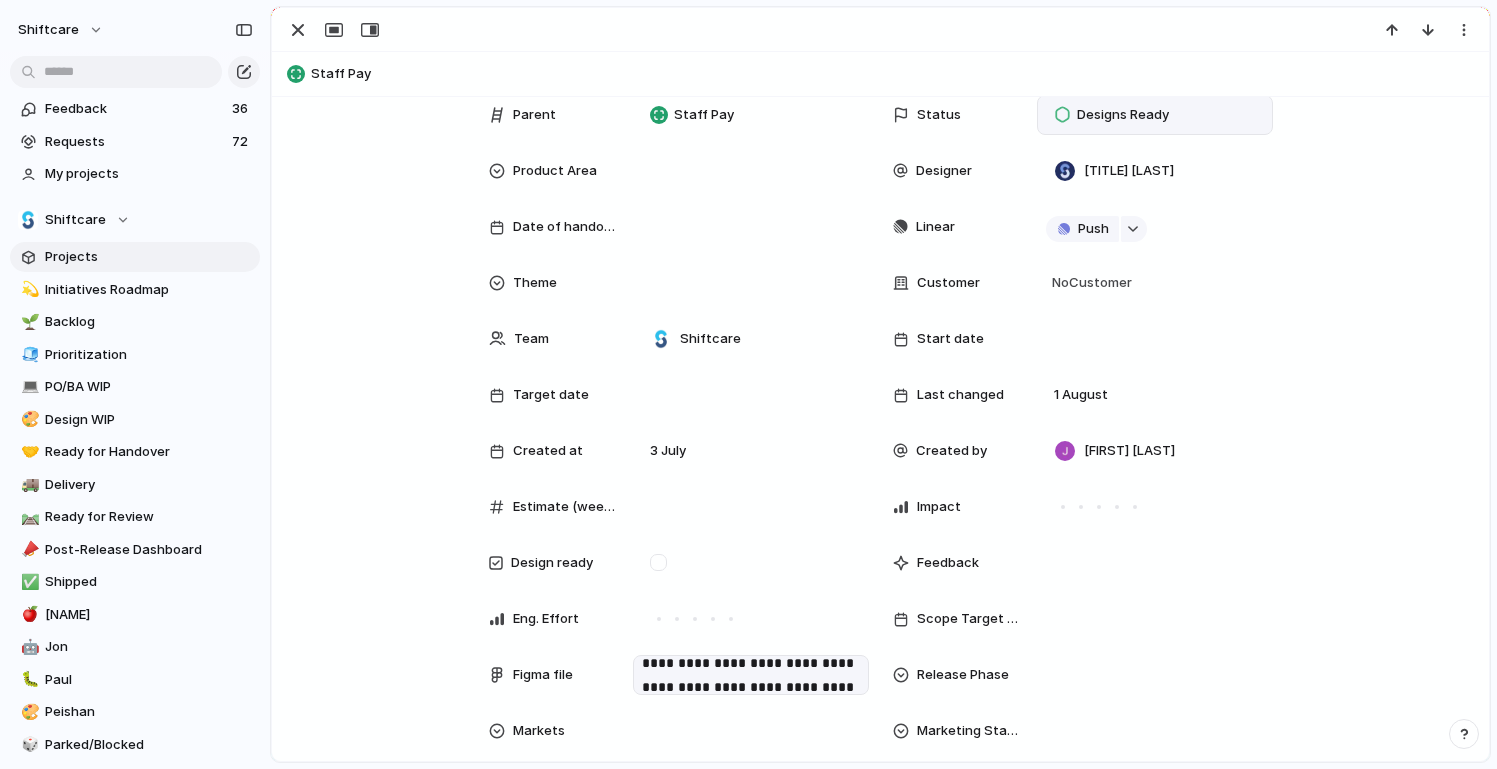 click on "**********" at bounding box center [751, 675] 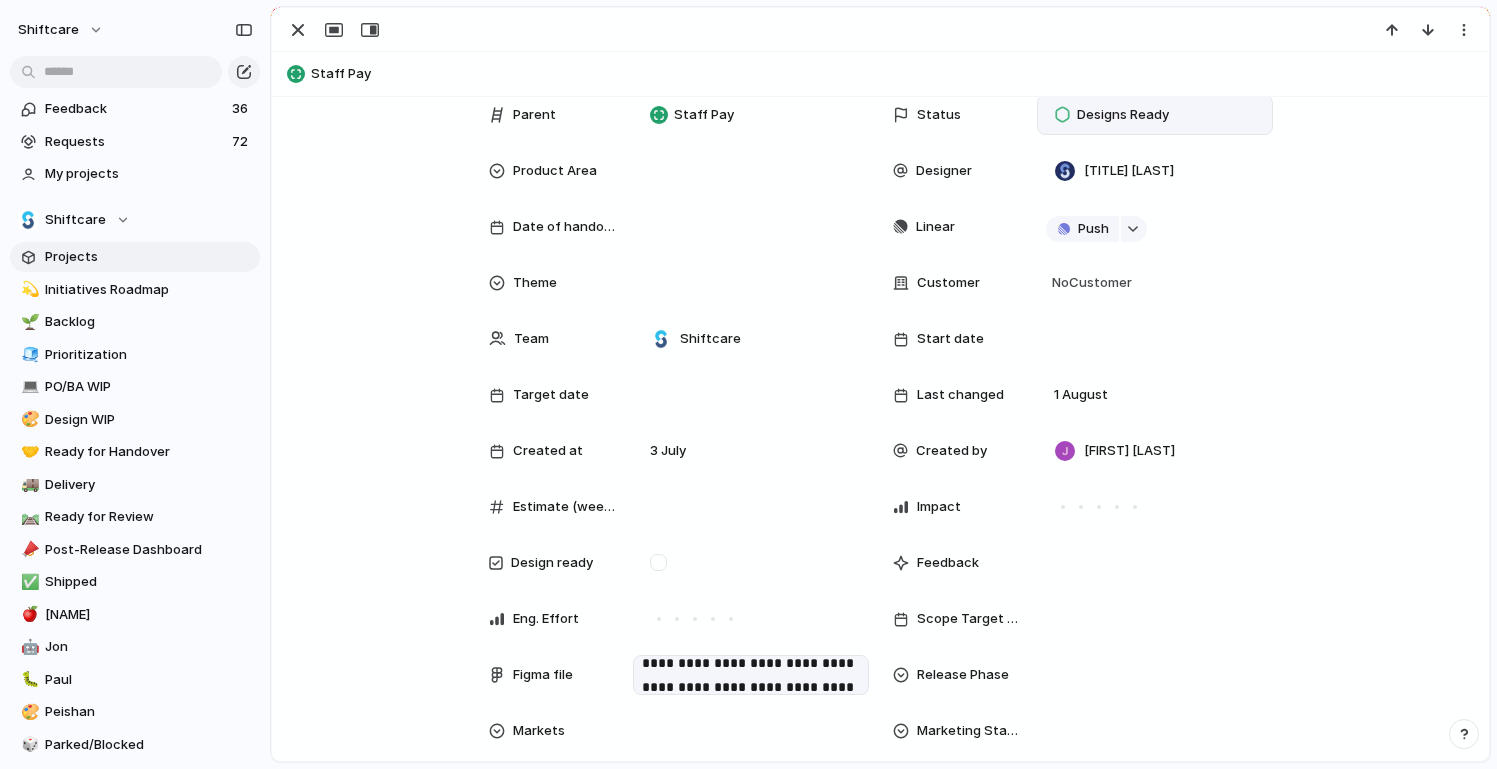 scroll, scrollTop: 612, scrollLeft: 0, axis: vertical 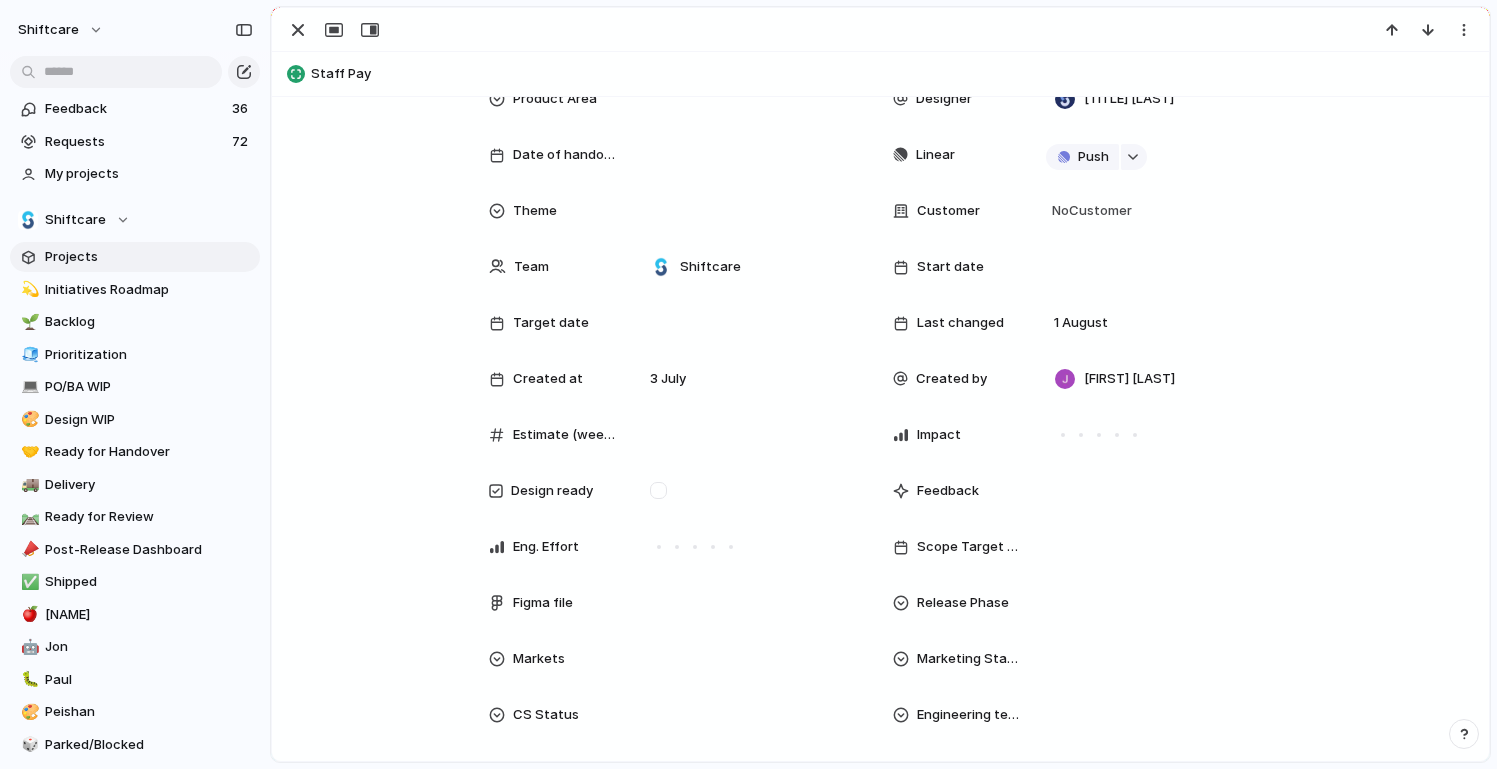 click on "**********" at bounding box center (880, 425) 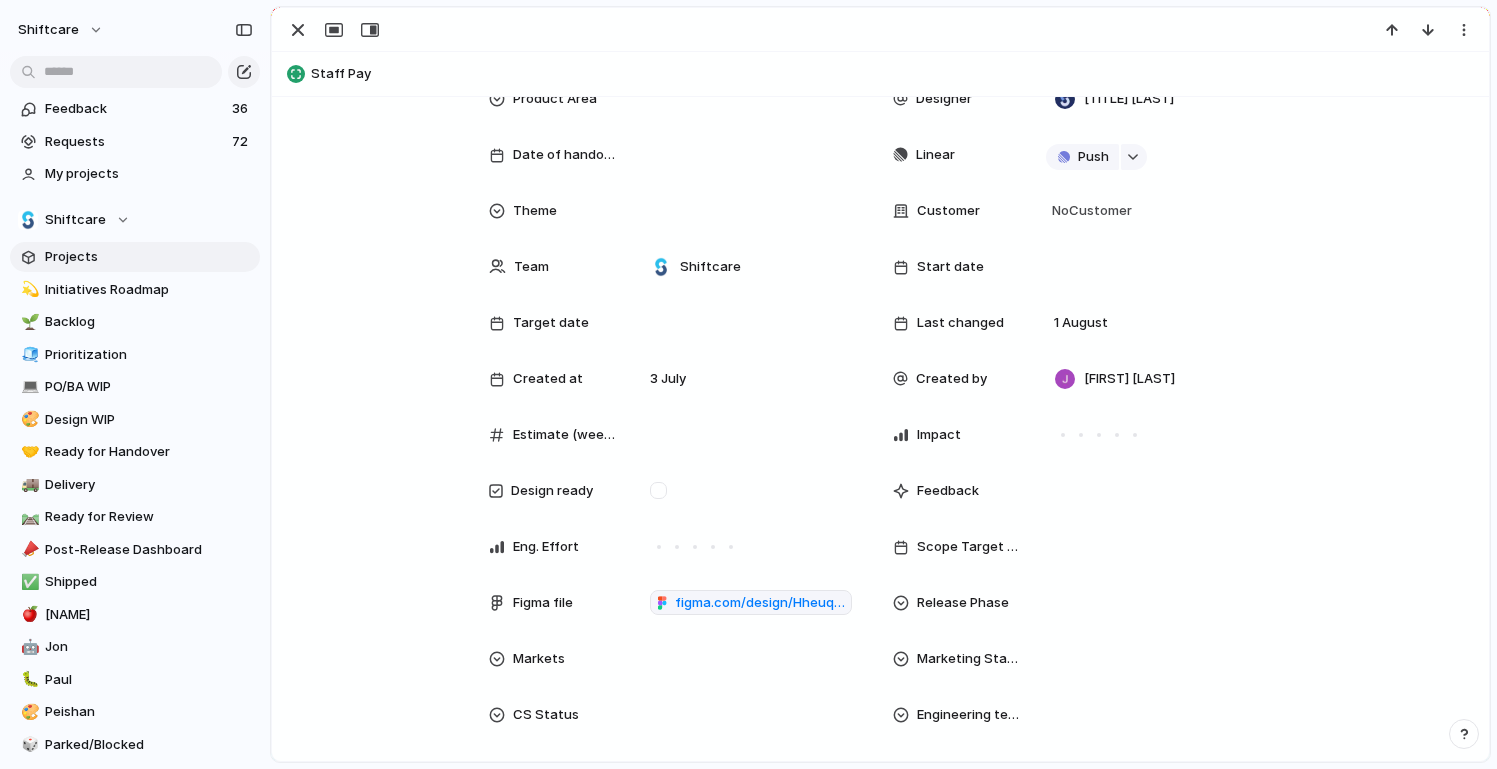 scroll, scrollTop: 0, scrollLeft: 0, axis: both 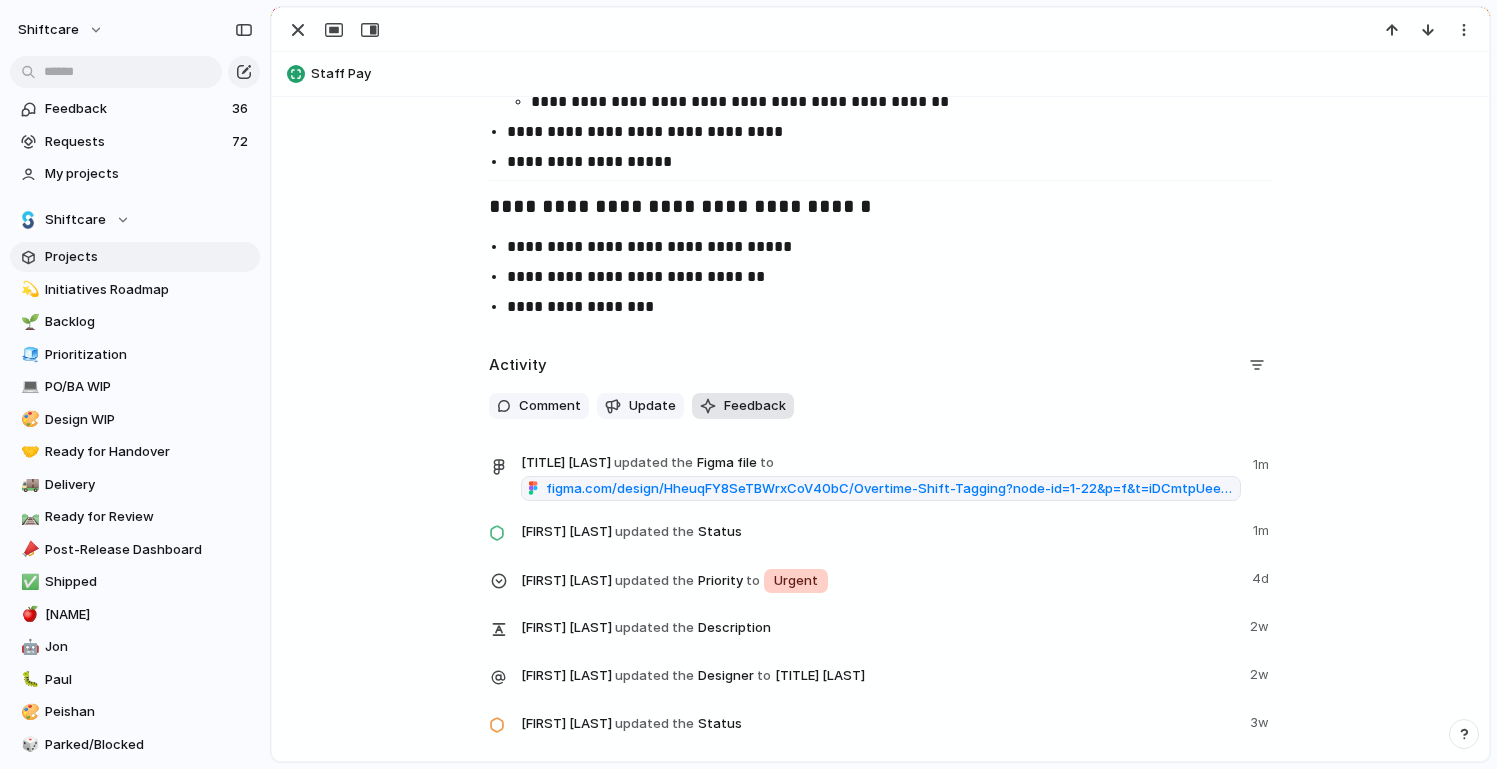 click on "Feedback" at bounding box center (755, 406) 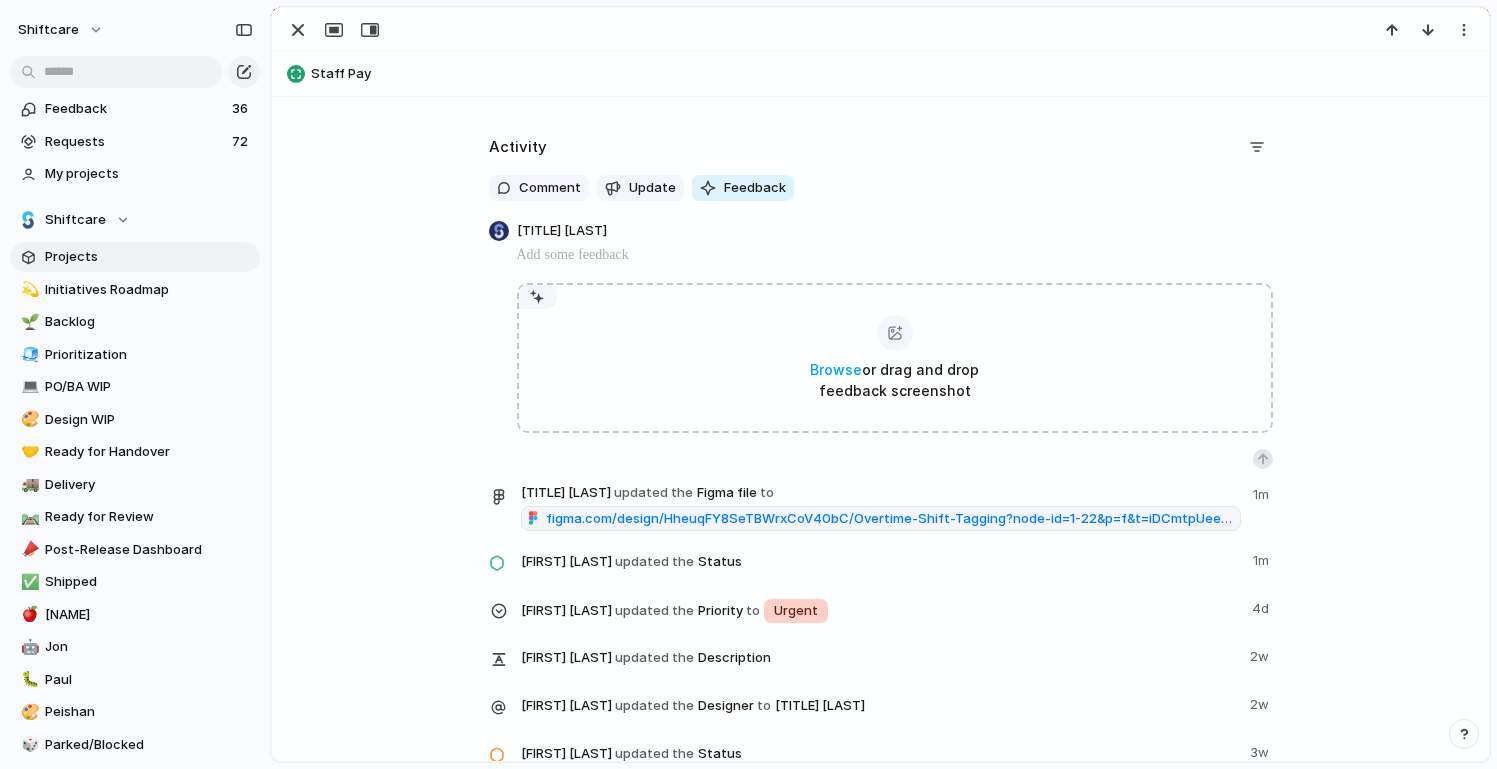 scroll, scrollTop: 3463, scrollLeft: 0, axis: vertical 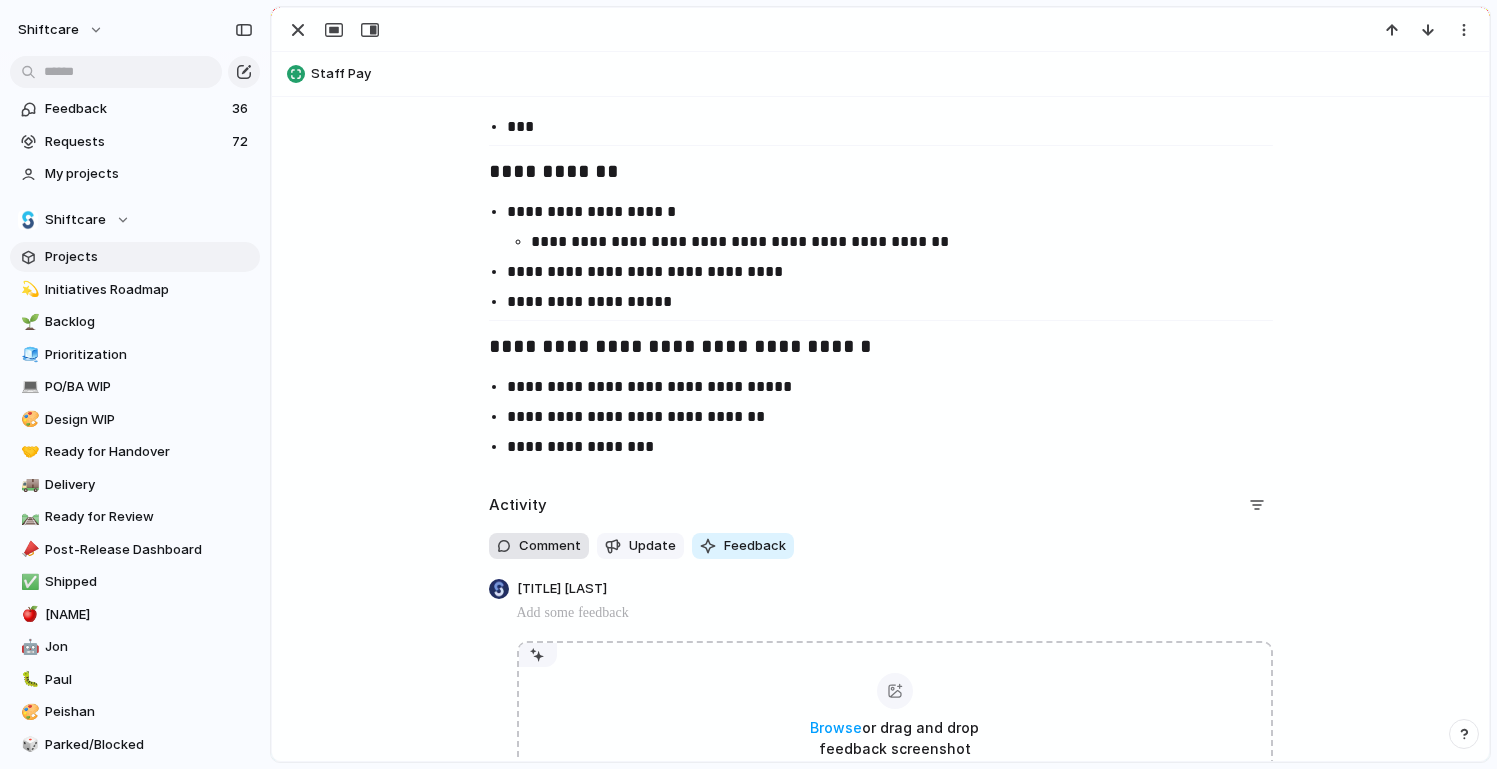 click on "Comment" at bounding box center (550, 546) 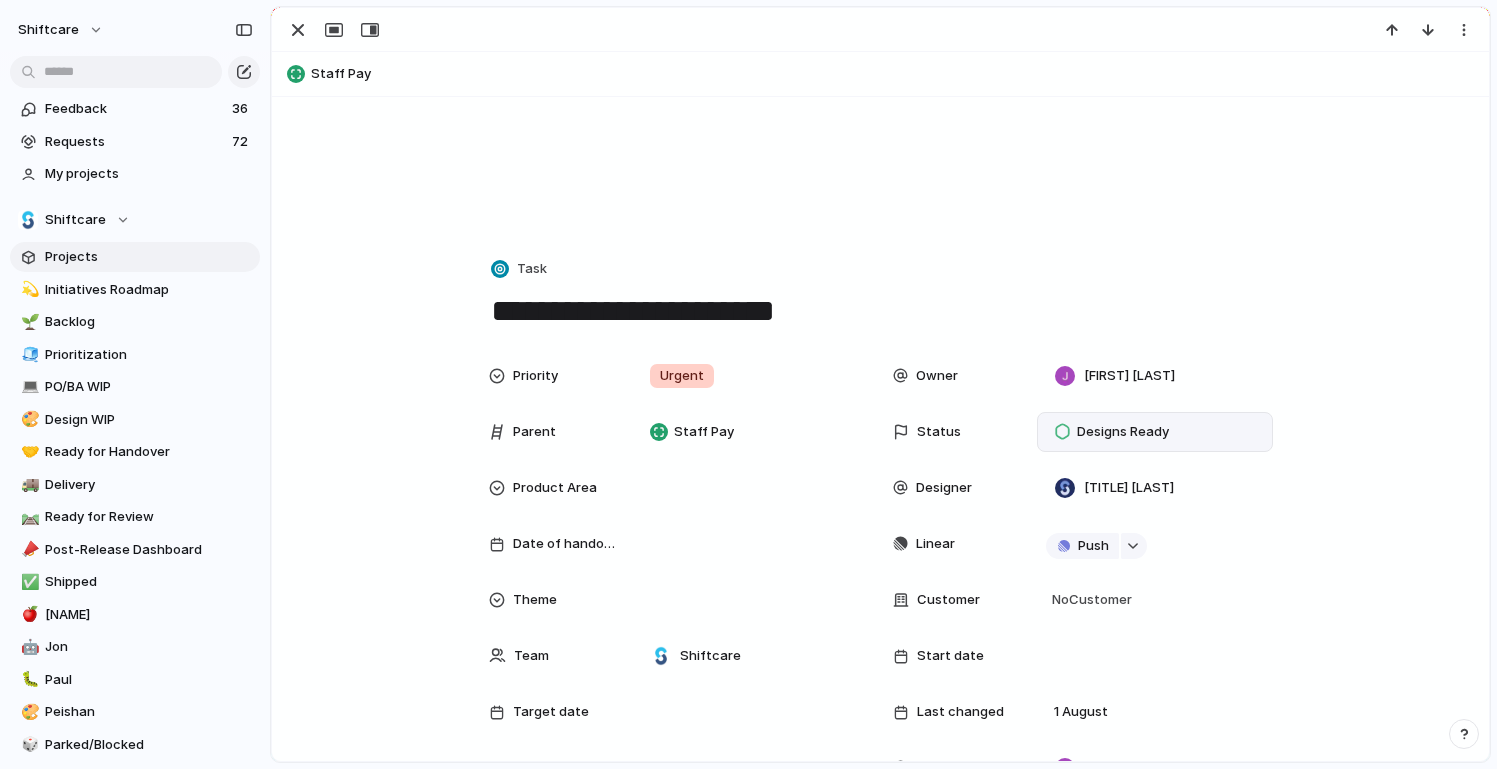 scroll, scrollTop: 0, scrollLeft: 0, axis: both 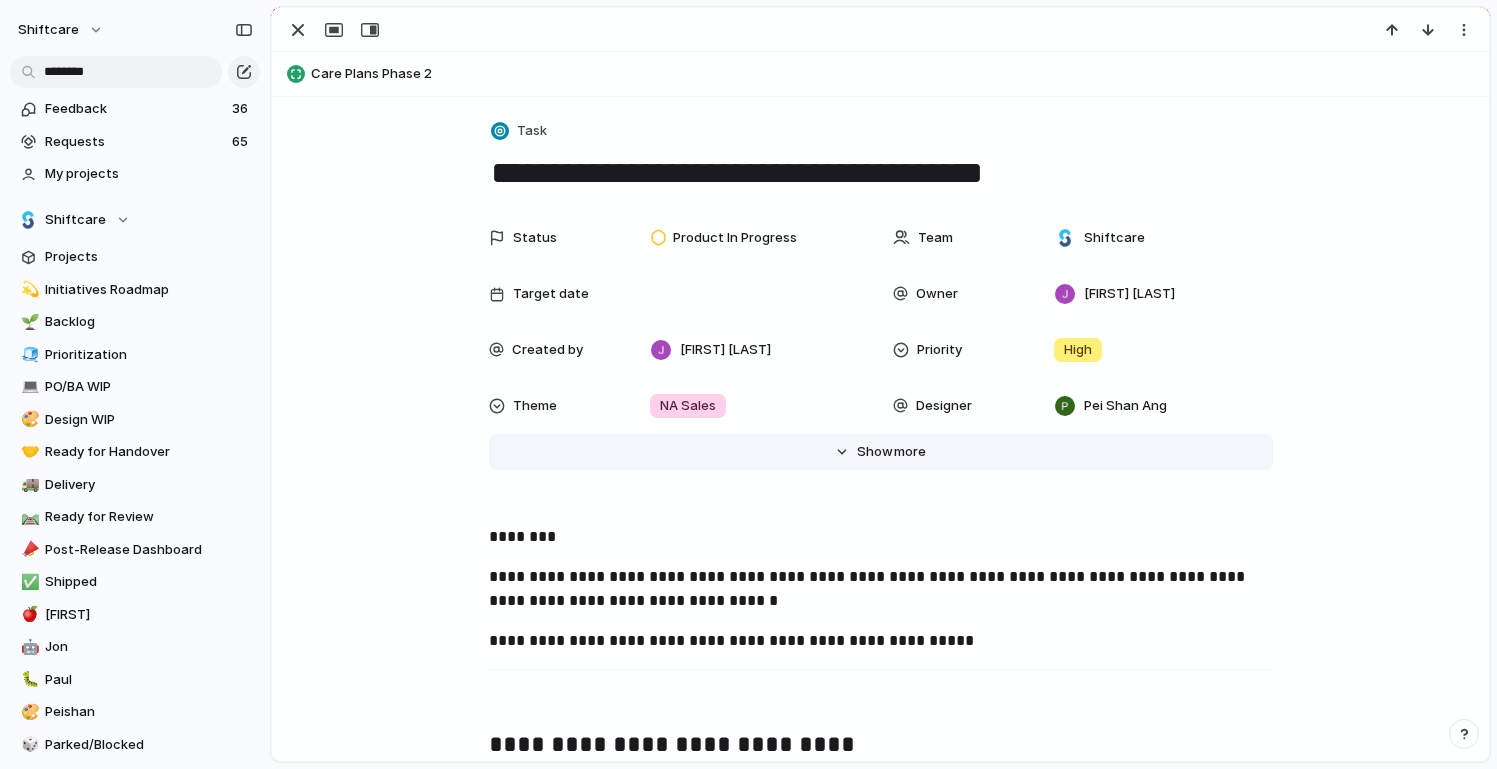 click on "Hide Show more" at bounding box center (881, 452) 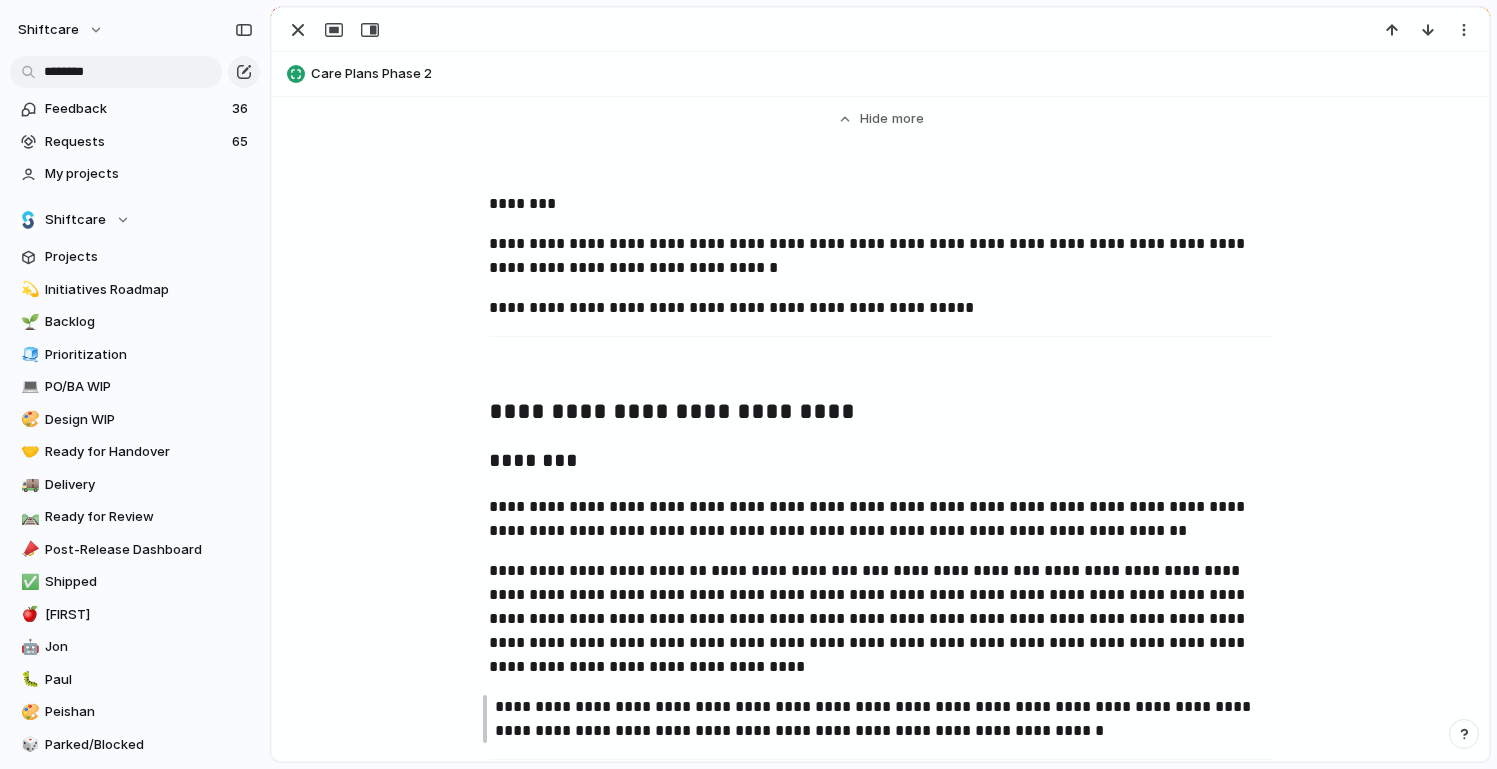 scroll, scrollTop: 345, scrollLeft: 0, axis: vertical 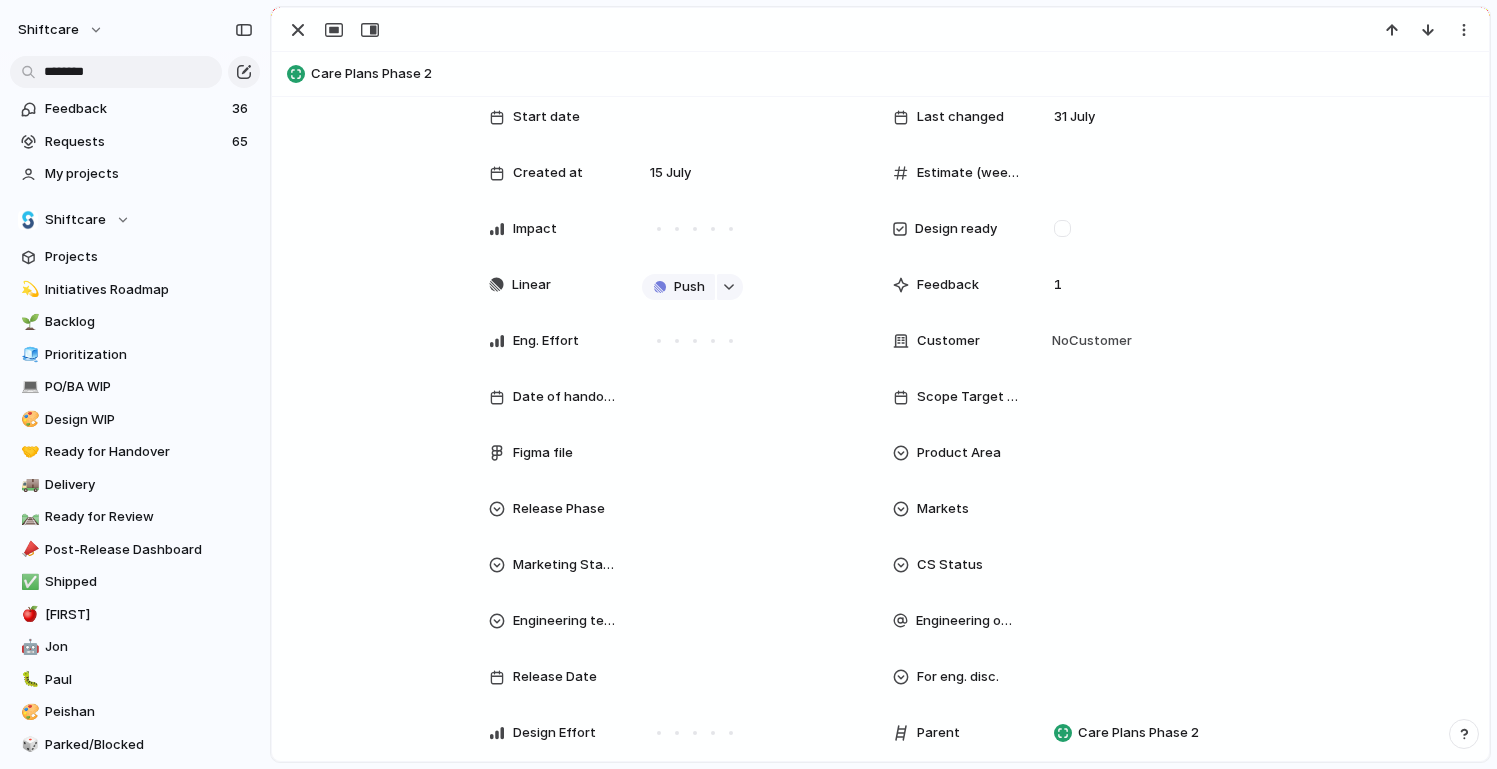 click on "Figma file" at bounding box center [553, 453] 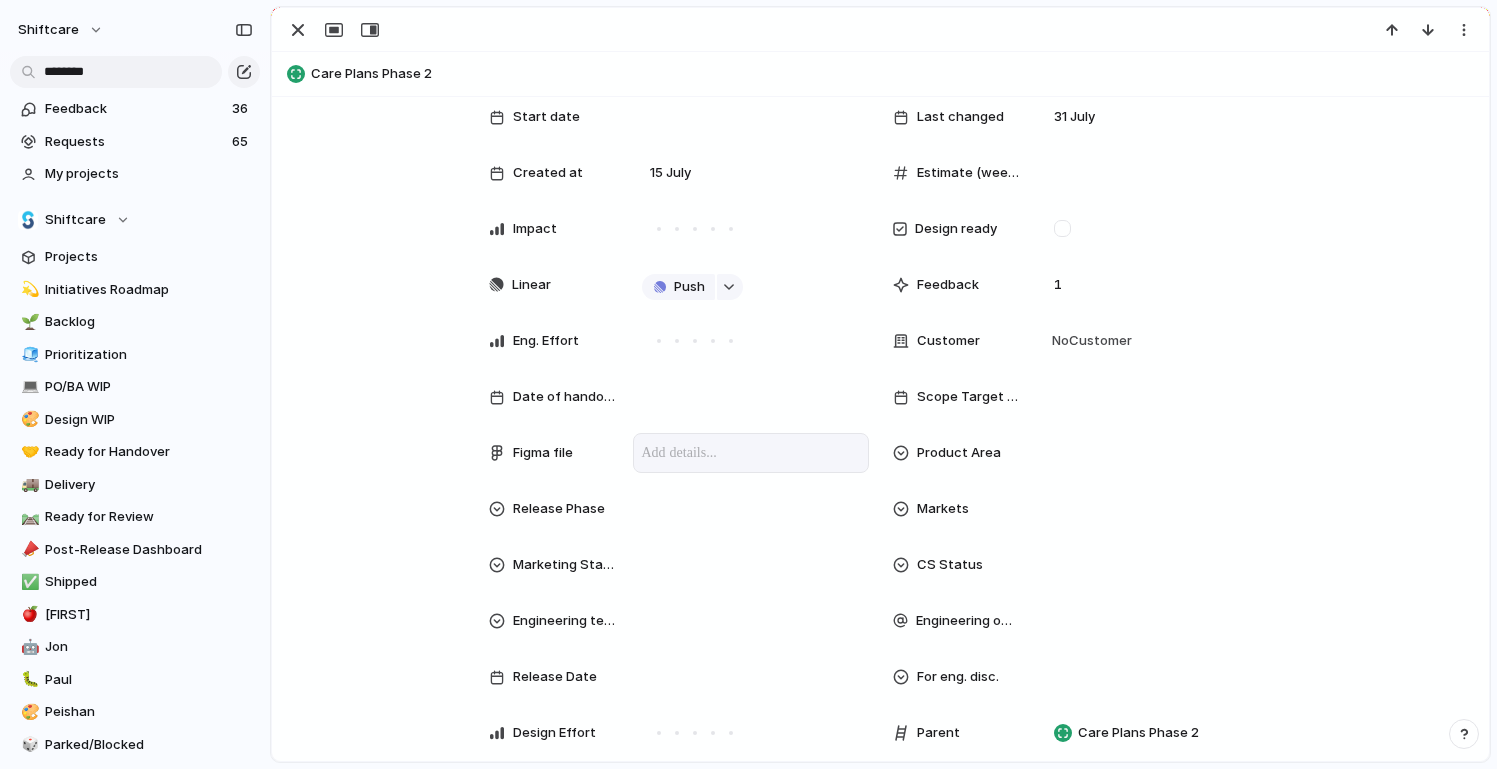 click at bounding box center [751, 453] 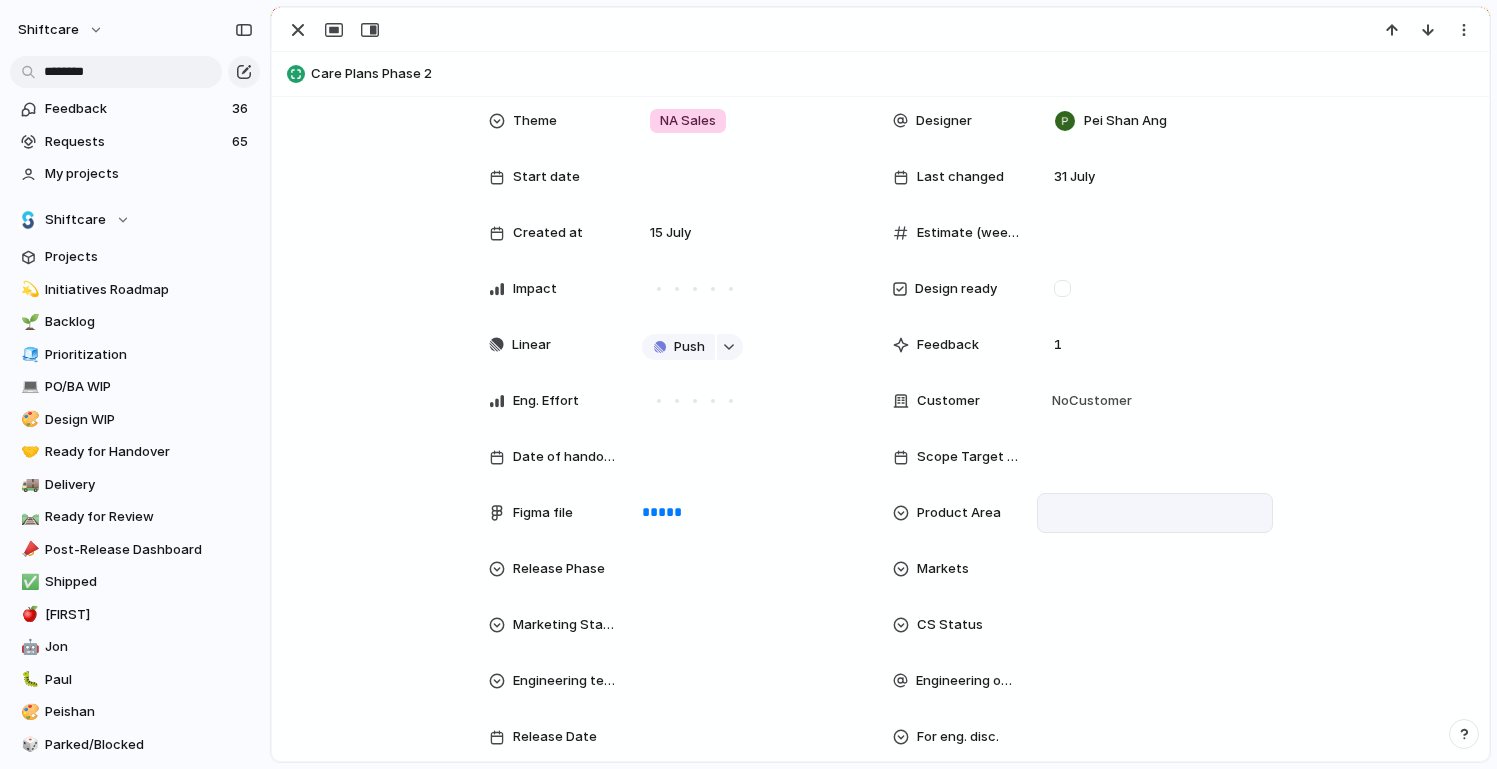 click at bounding box center (1155, 513) 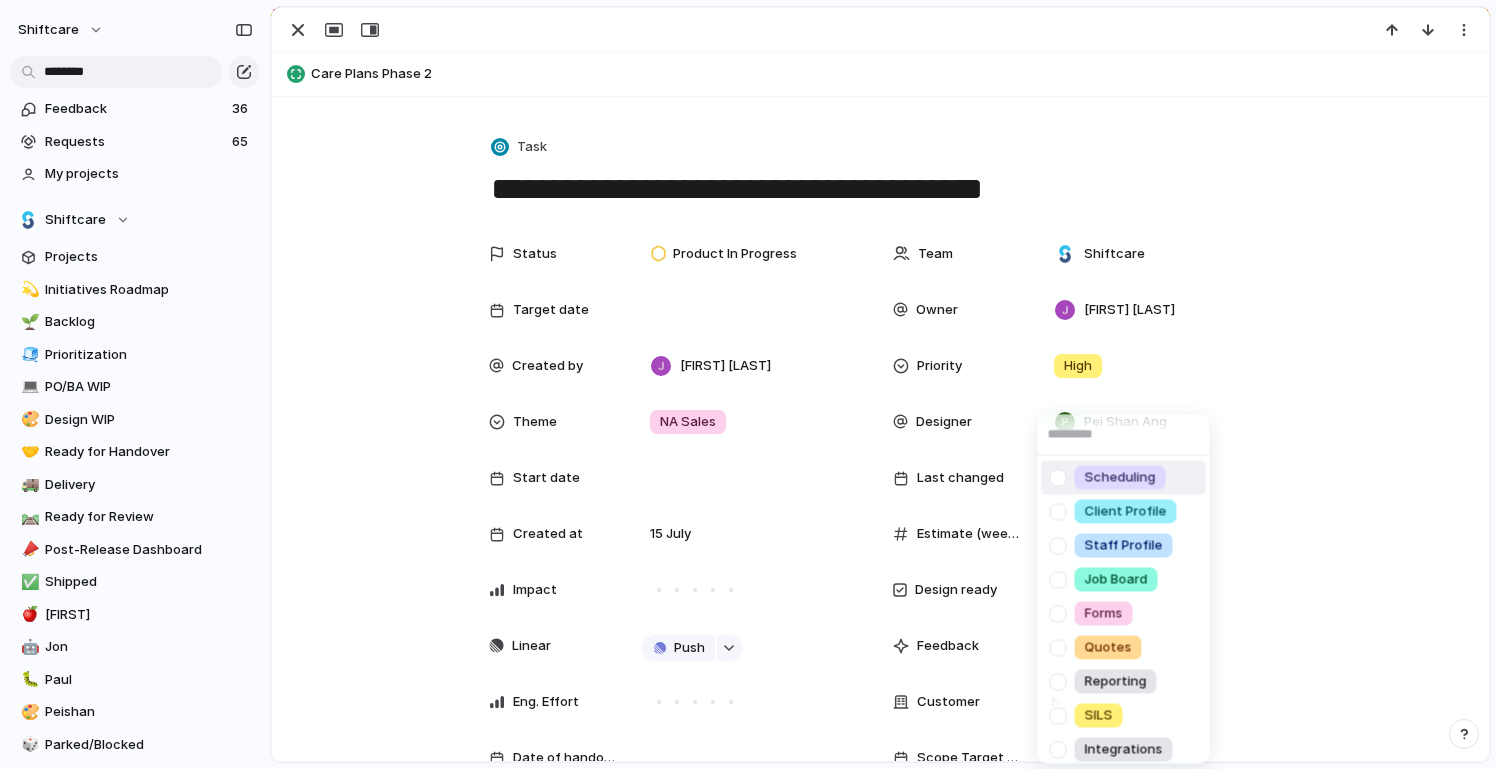 scroll, scrollTop: 0, scrollLeft: 0, axis: both 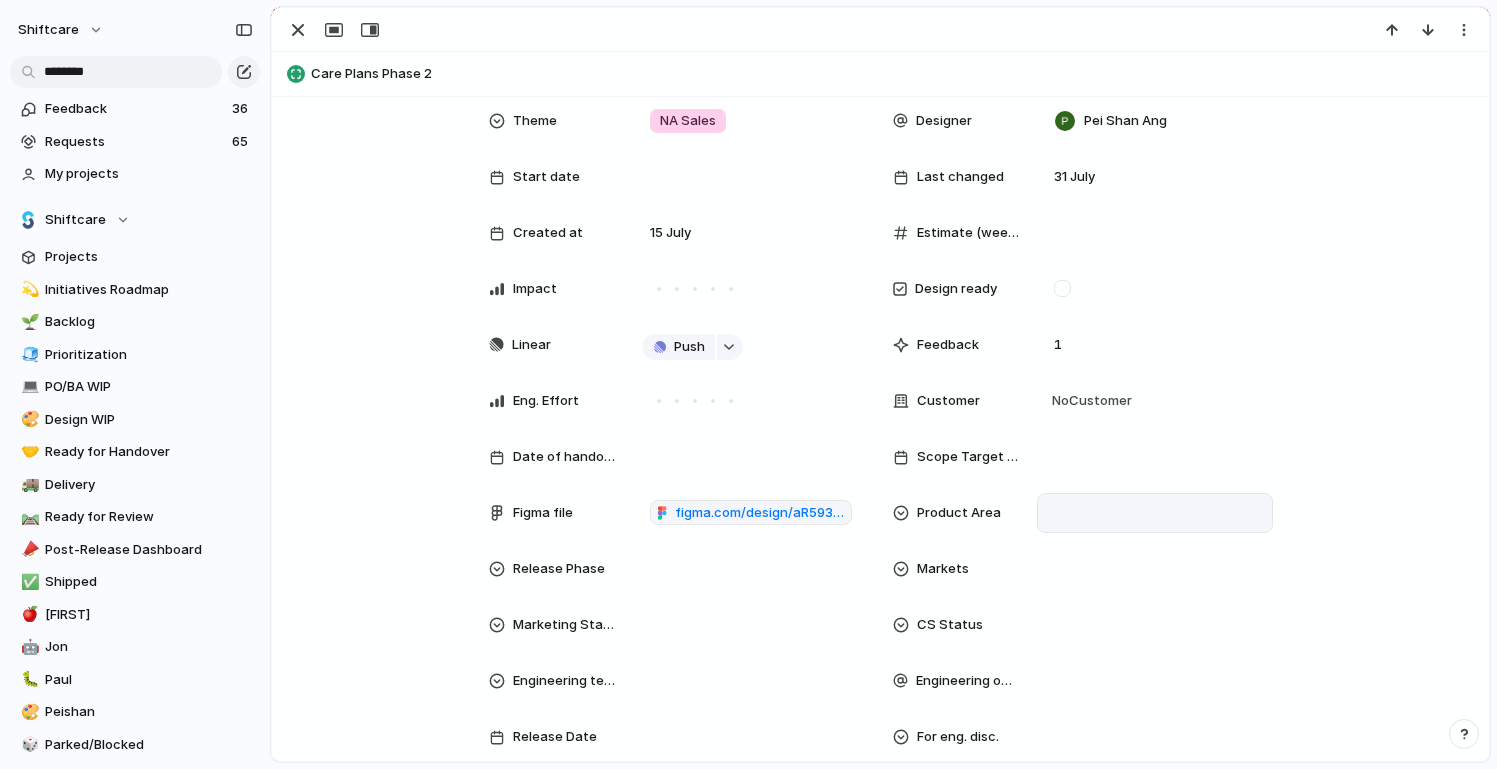 click on "Scheduling   Client Profile   Staff Profile   Job Board   Forms   Quotes   Reporting   SILS   Integrations   Pricebooks   Pay Groups   SmartOSC   Mobile App   Family Portal   Incident Tickets" at bounding box center (748, 384) 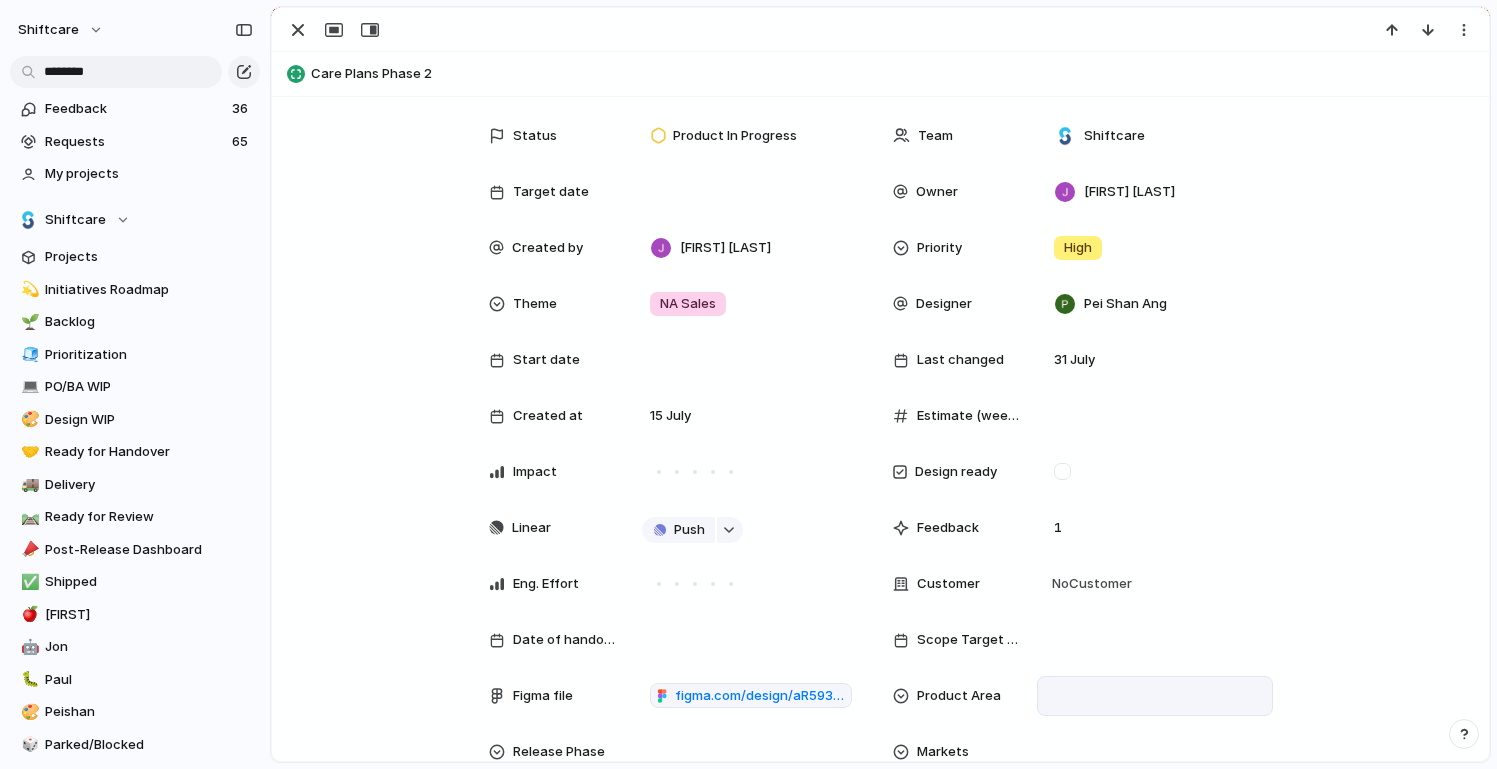 scroll, scrollTop: 404, scrollLeft: 0, axis: vertical 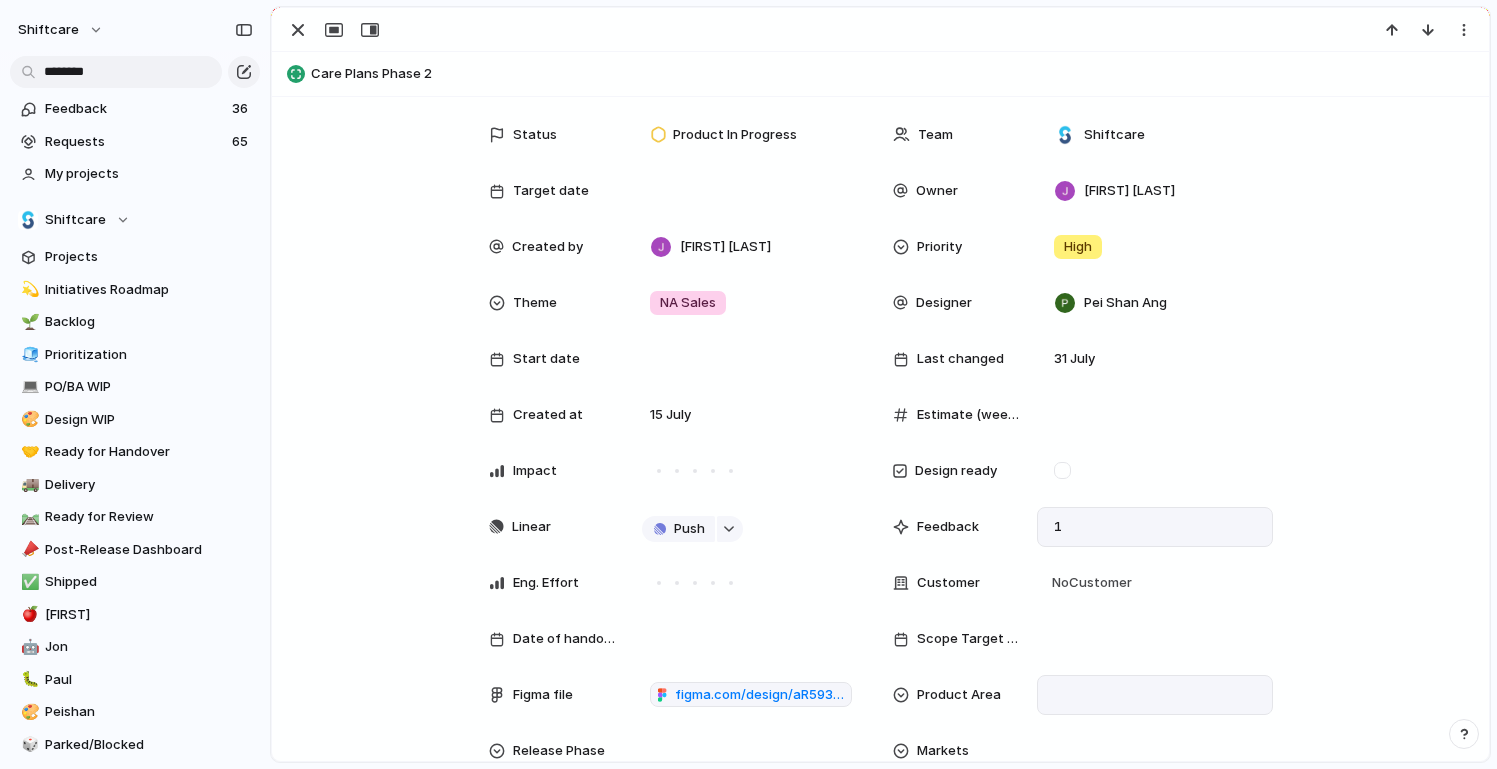 click on "1" at bounding box center (1058, 527) 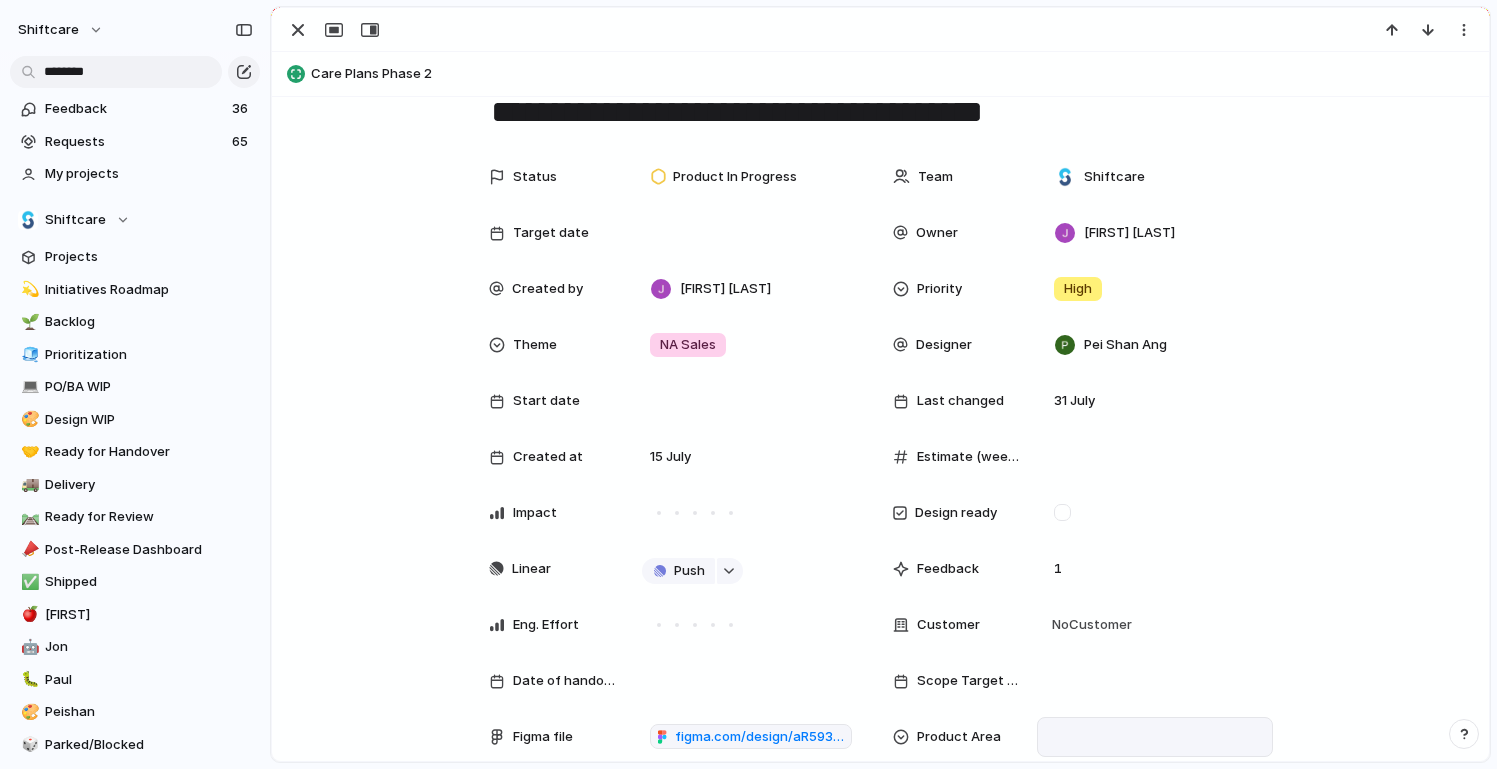 scroll, scrollTop: 0, scrollLeft: 0, axis: both 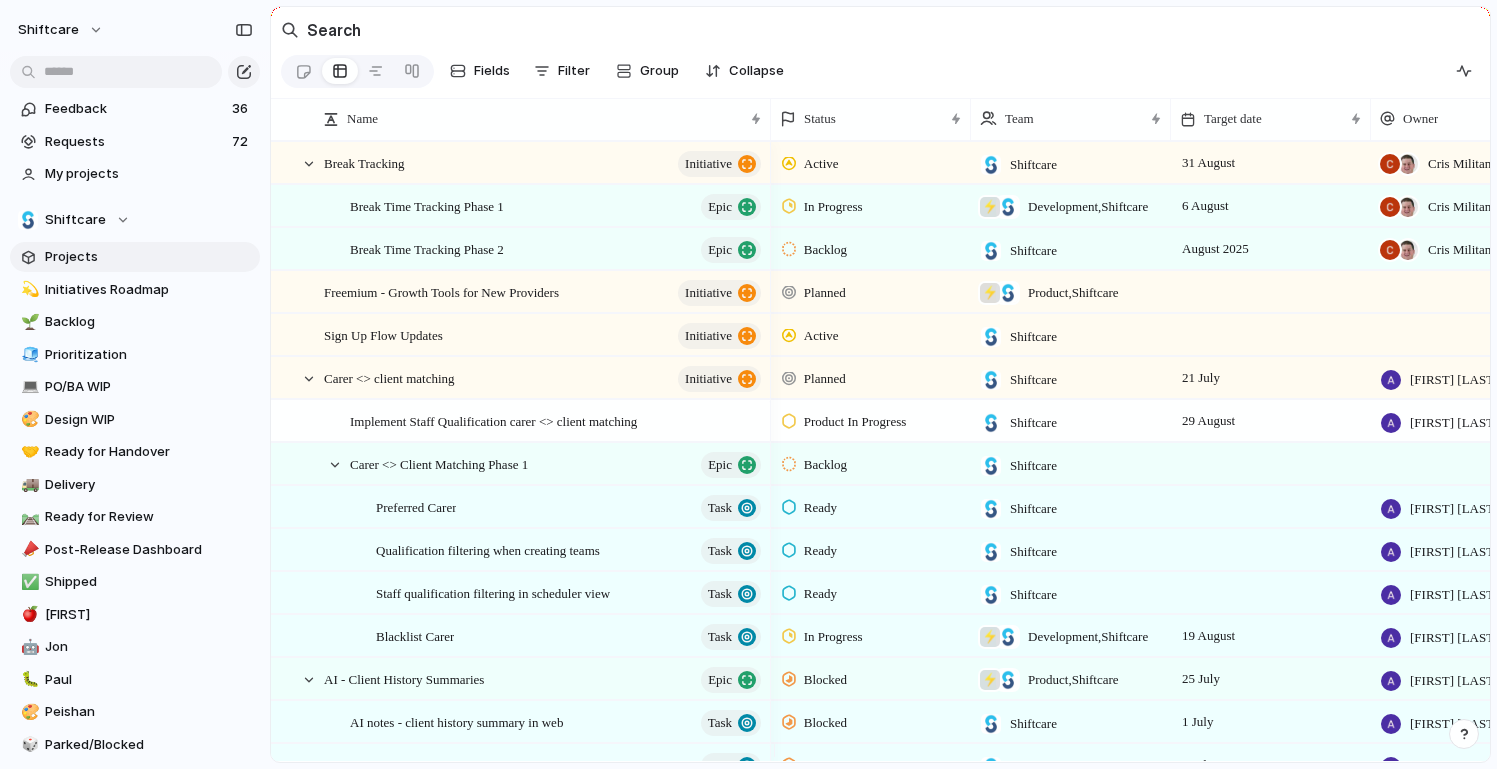 click on "Projects" at bounding box center (149, 257) 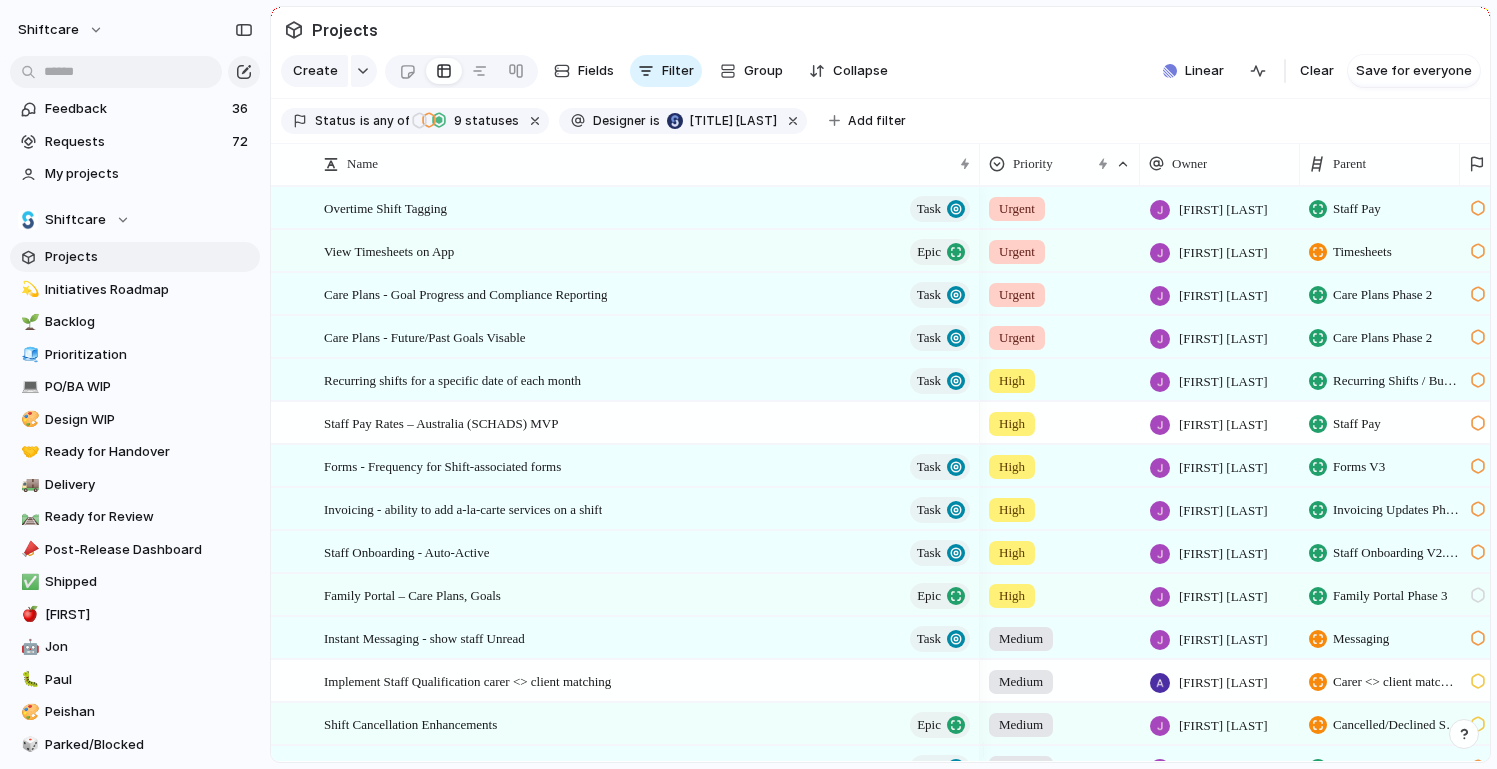 scroll, scrollTop: 26, scrollLeft: 0, axis: vertical 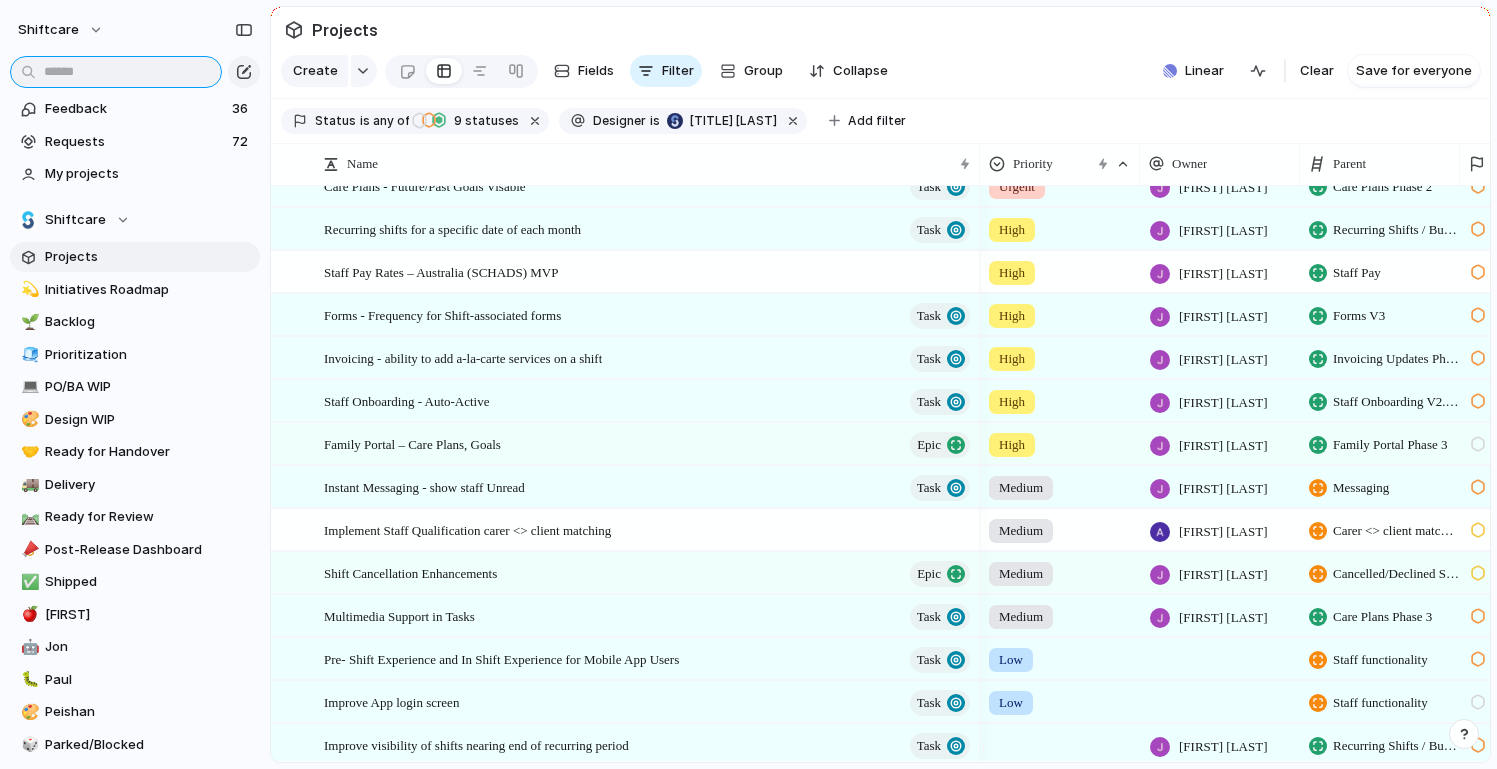 click at bounding box center (116, 72) 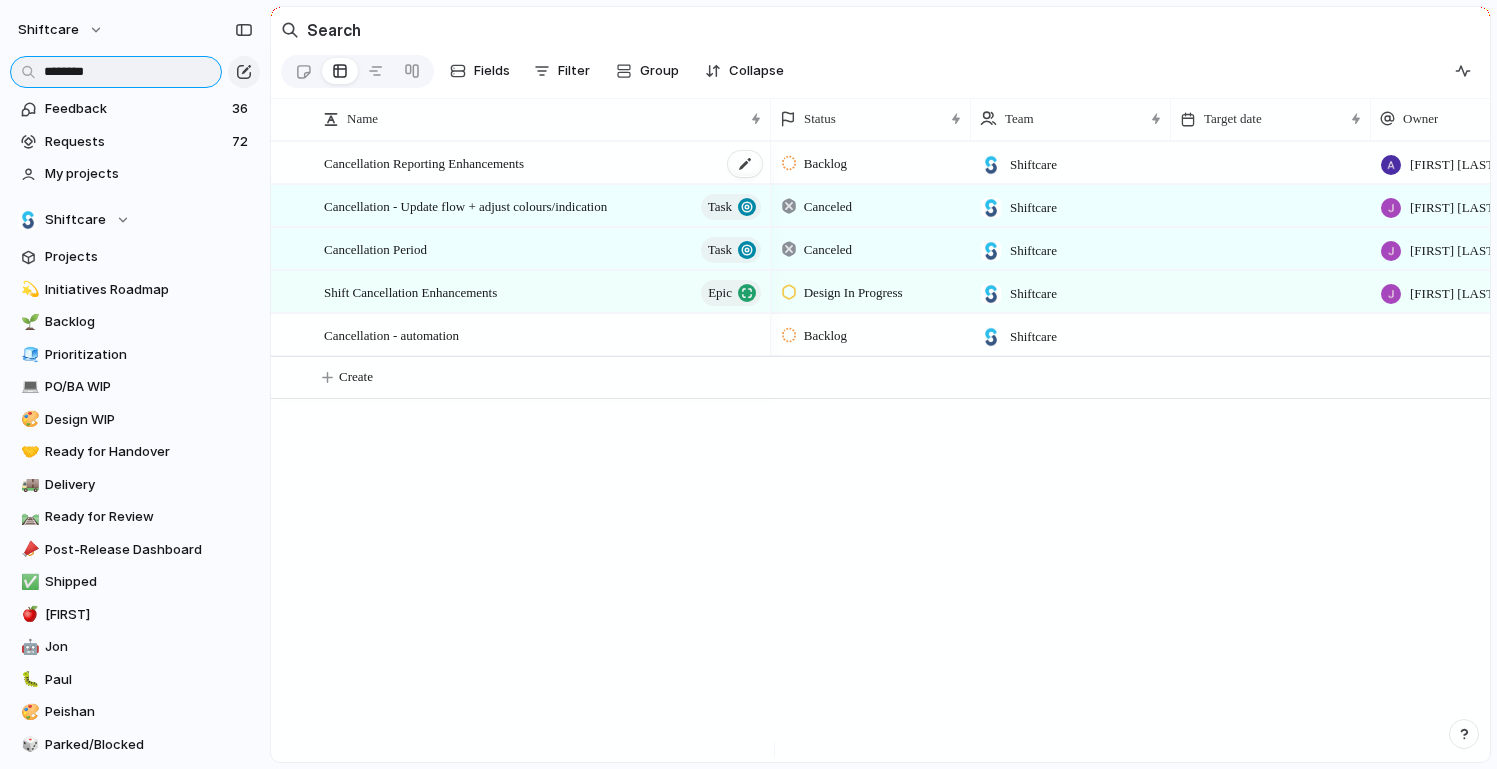 type on "********" 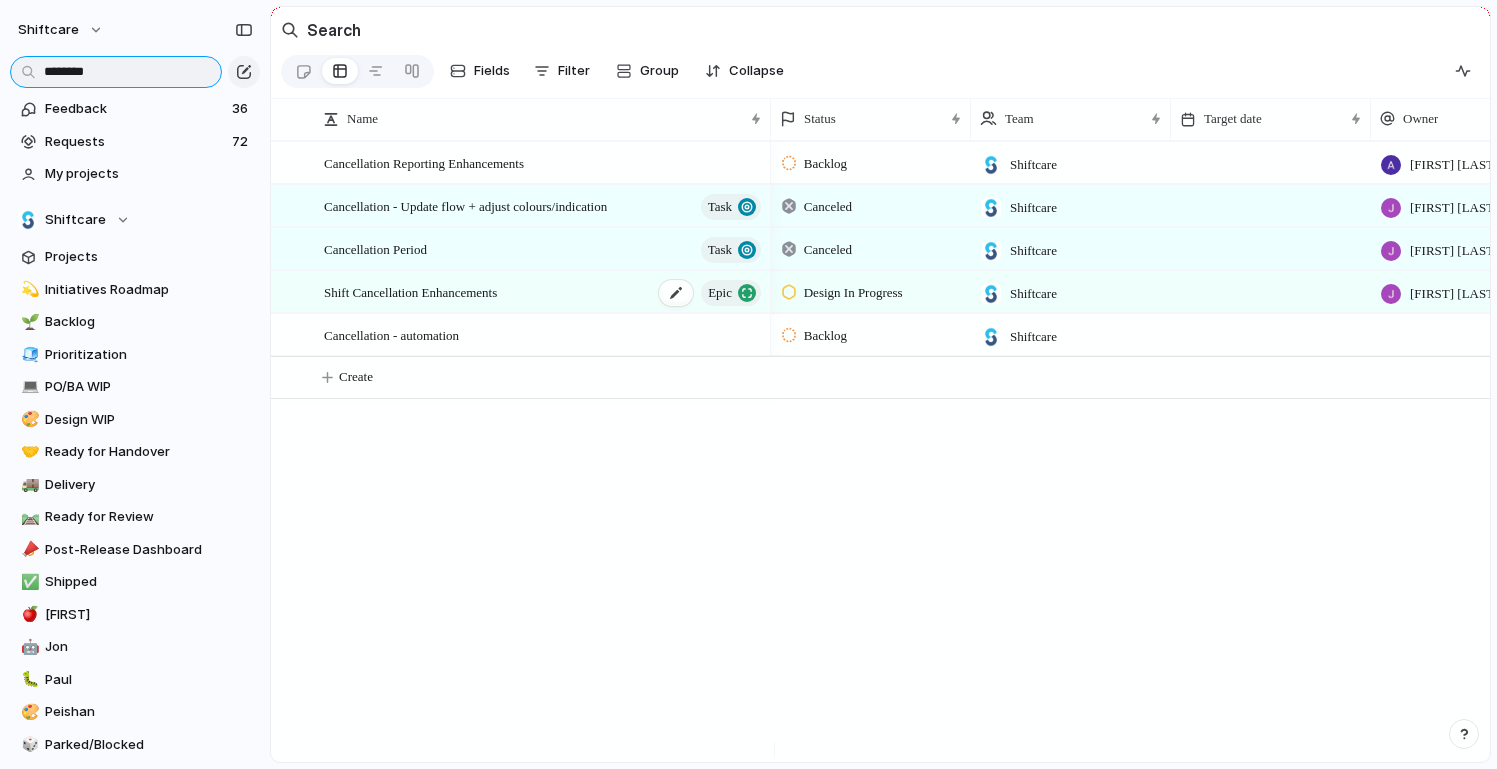 scroll, scrollTop: 0, scrollLeft: 93, axis: horizontal 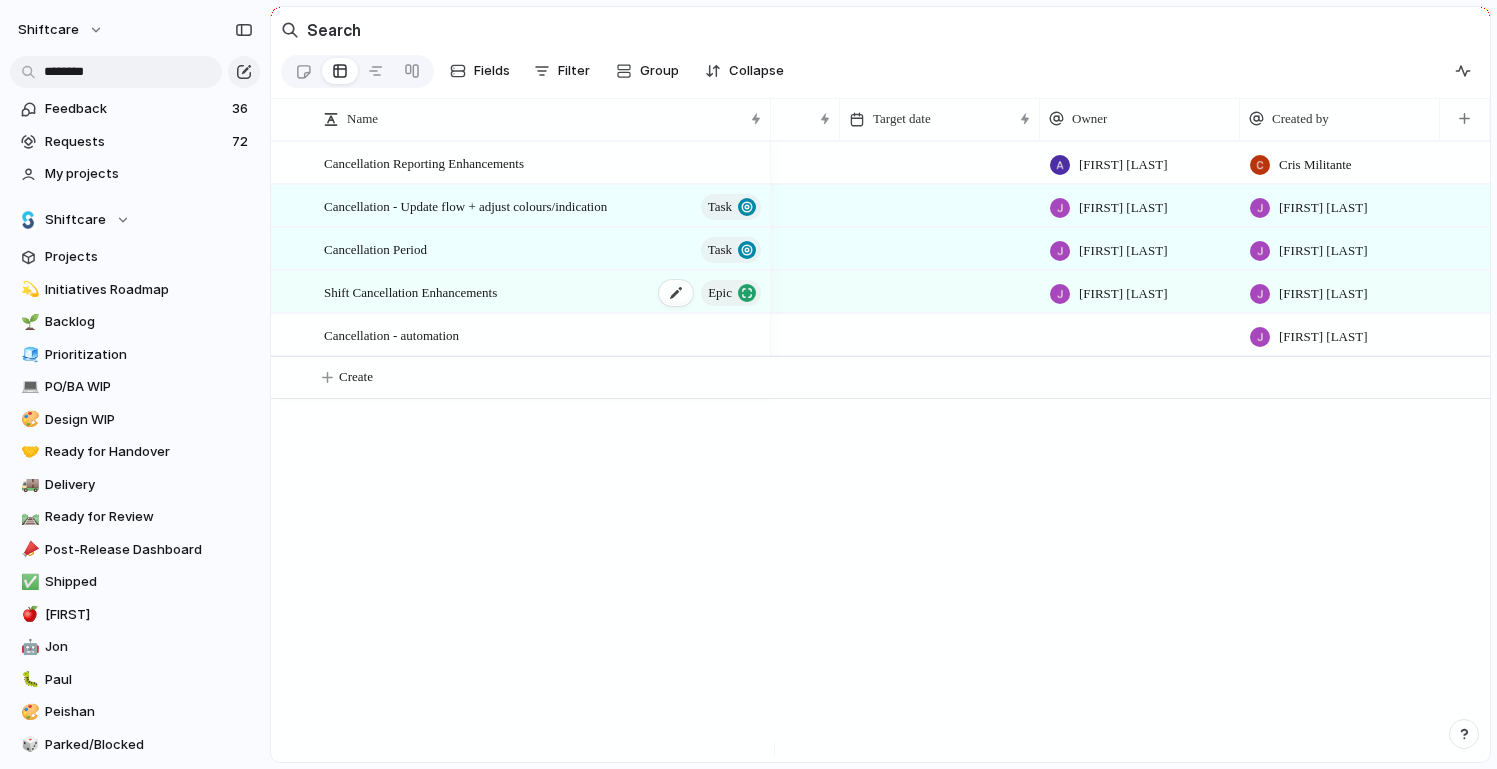 click on "Shift Cancellation Enhancements" at bounding box center [410, 291] 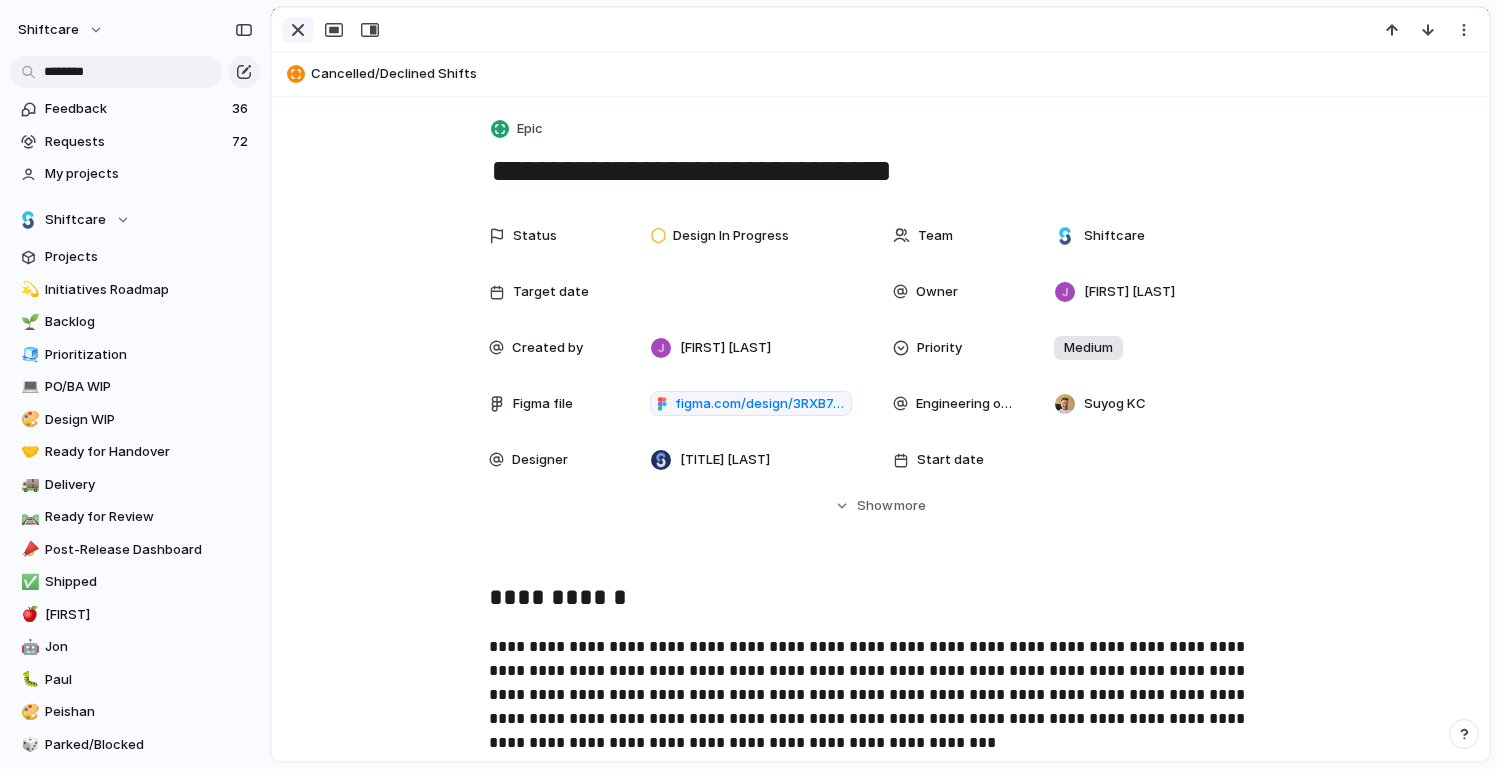 click at bounding box center [298, 30] 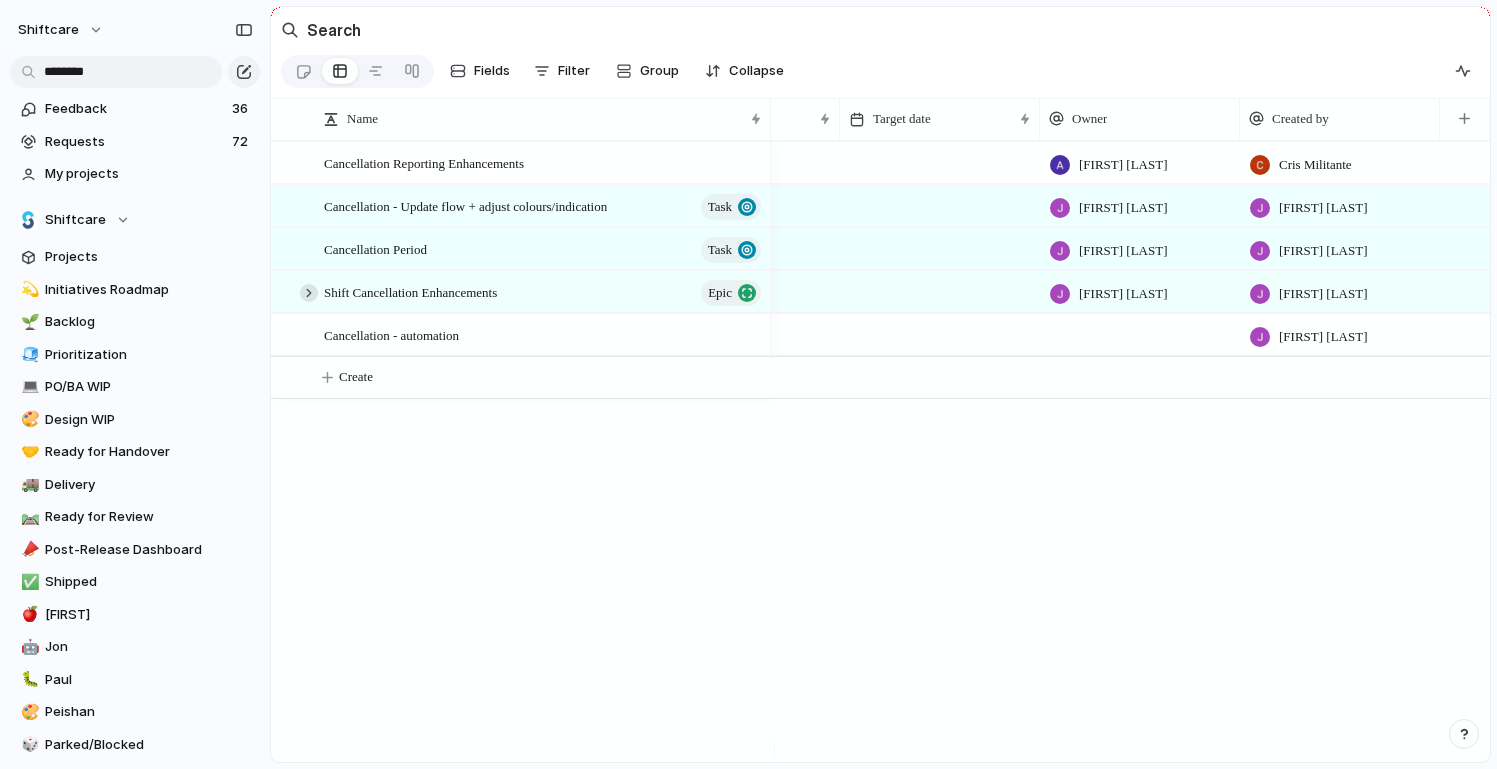 click at bounding box center [309, 293] 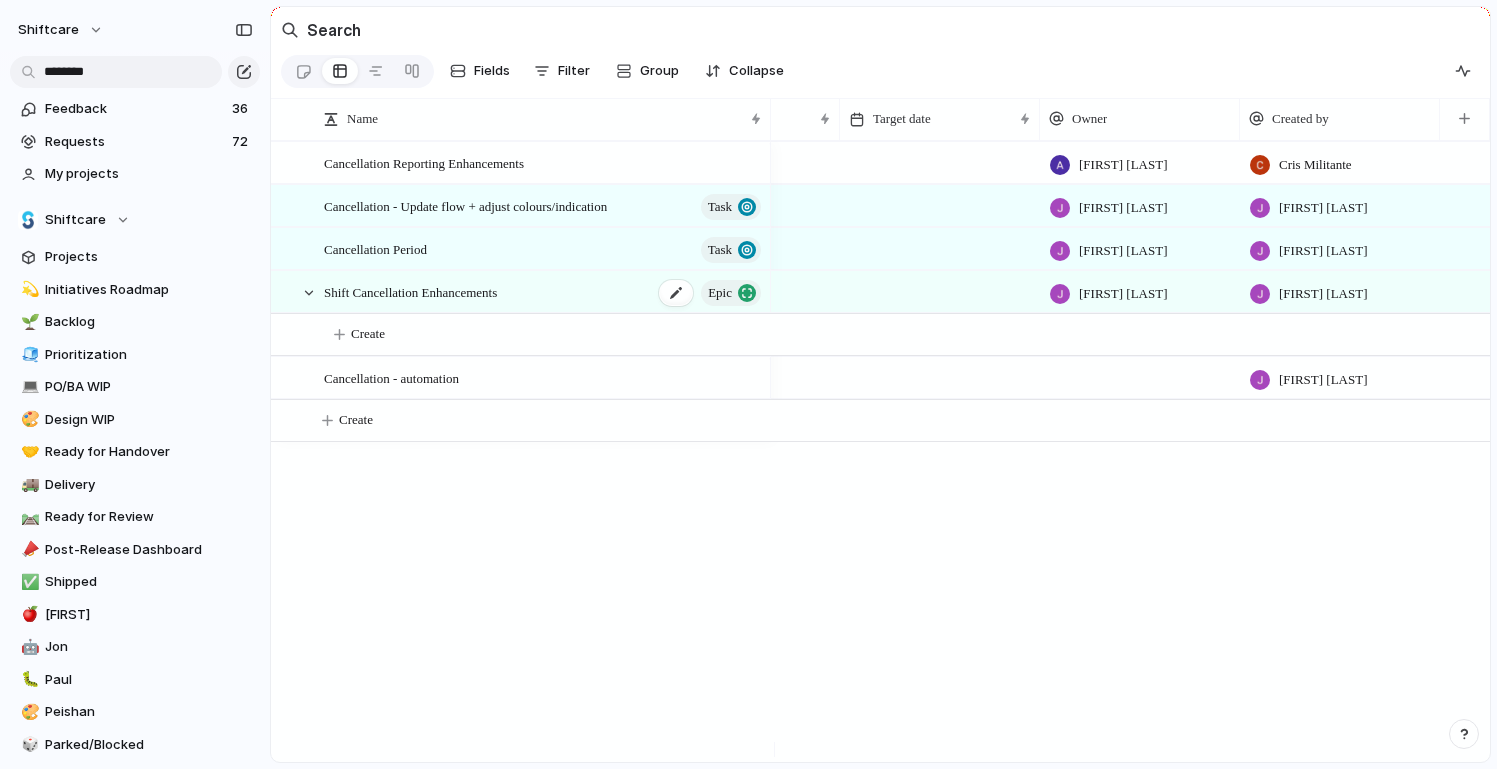 click on "Shift Cancellation Enhancements" at bounding box center [410, 291] 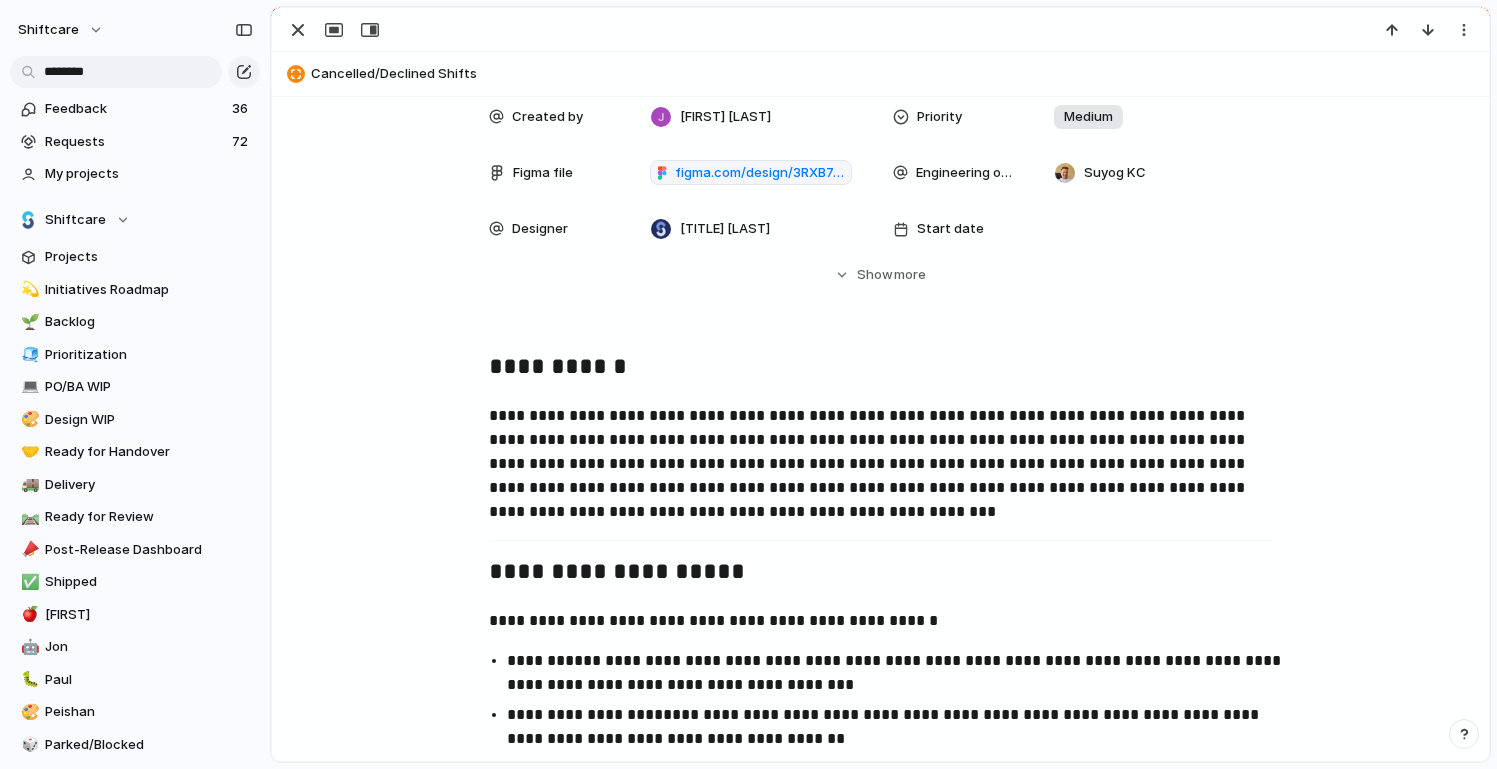 scroll, scrollTop: 780, scrollLeft: 0, axis: vertical 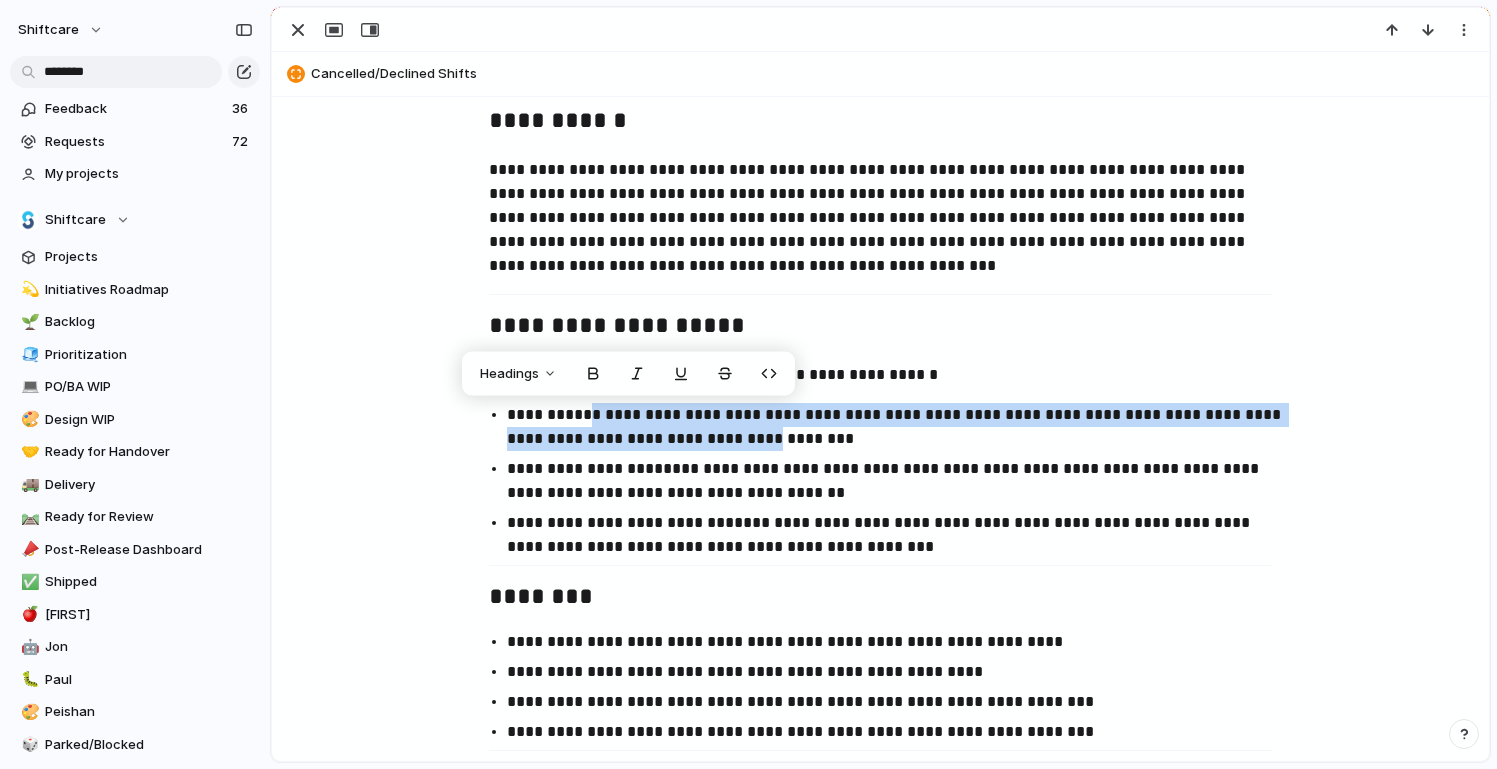 drag, startPoint x: 567, startPoint y: 415, endPoint x: 660, endPoint y: 442, distance: 96.84007 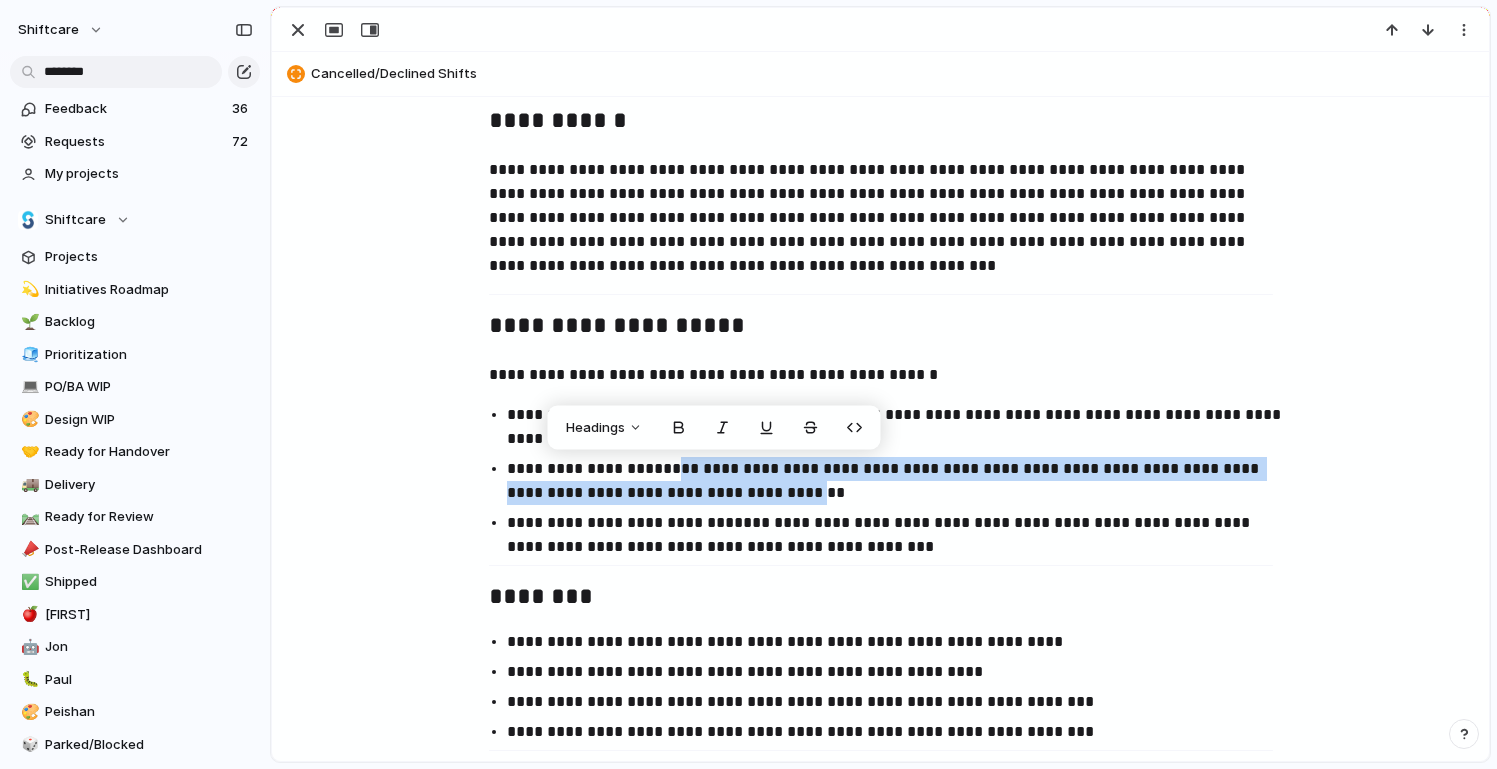 drag, startPoint x: 632, startPoint y: 469, endPoint x: 769, endPoint y: 493, distance: 139.0863 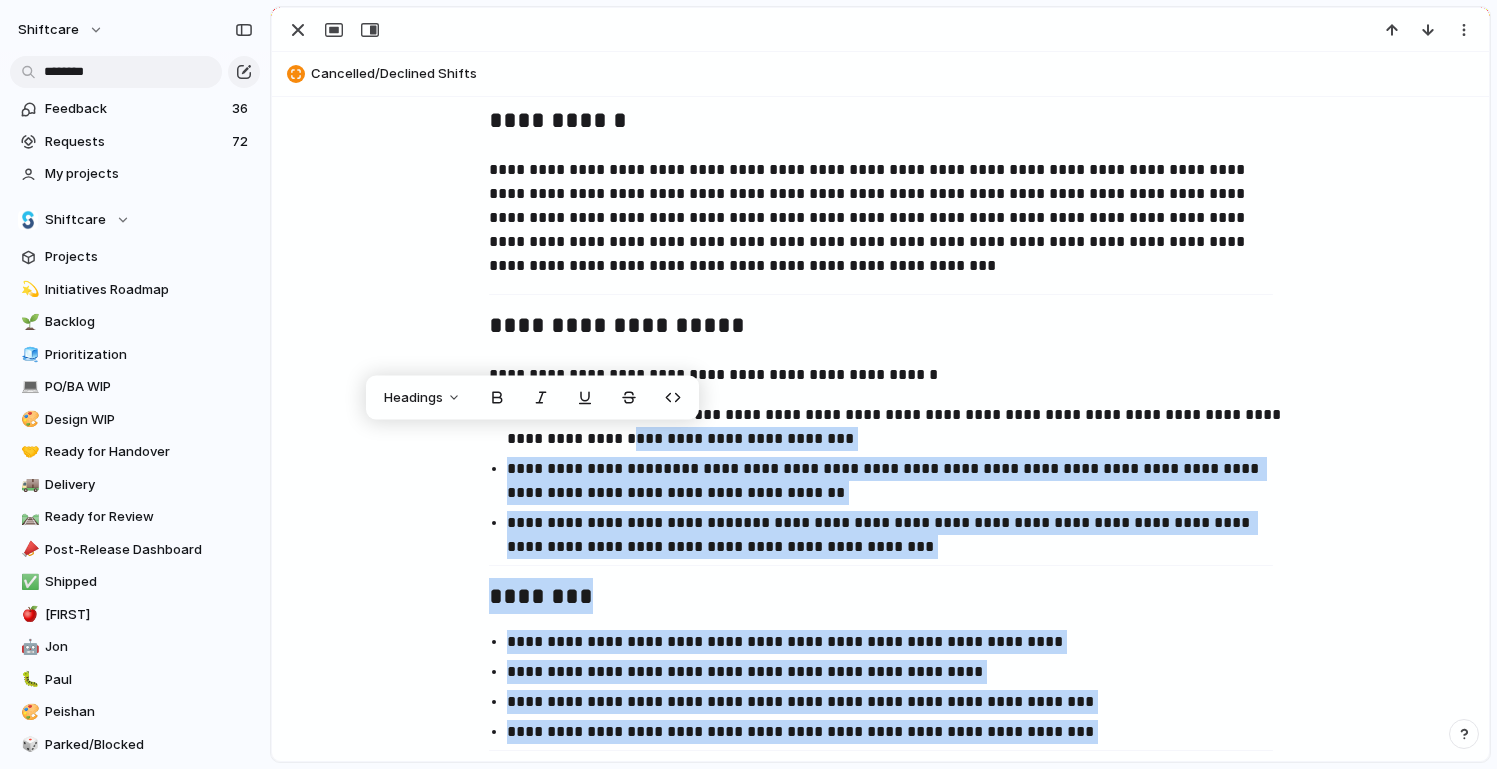 drag, startPoint x: 519, startPoint y: 440, endPoint x: 516, endPoint y: 416, distance: 24.186773 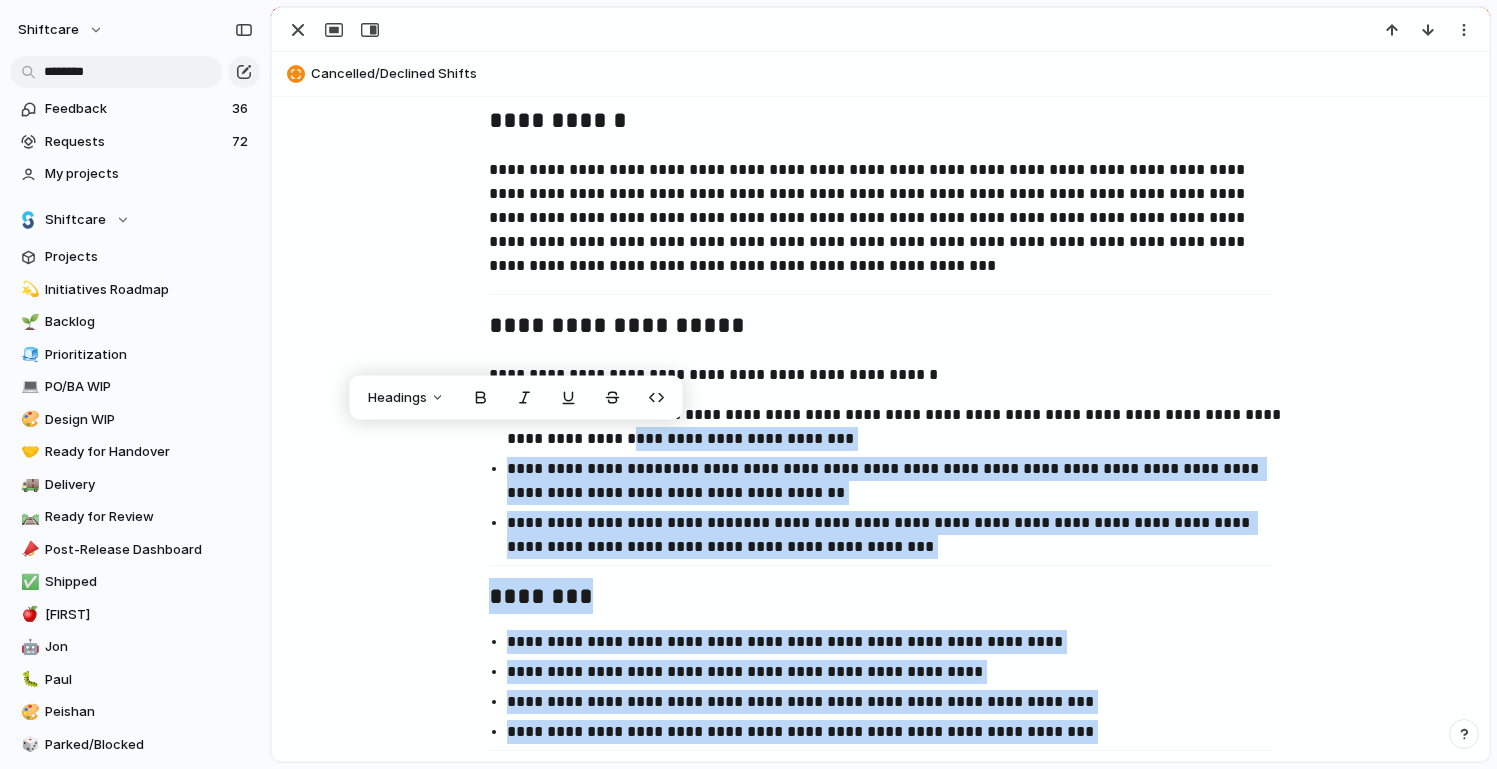 click on "**********" at bounding box center (899, 481) 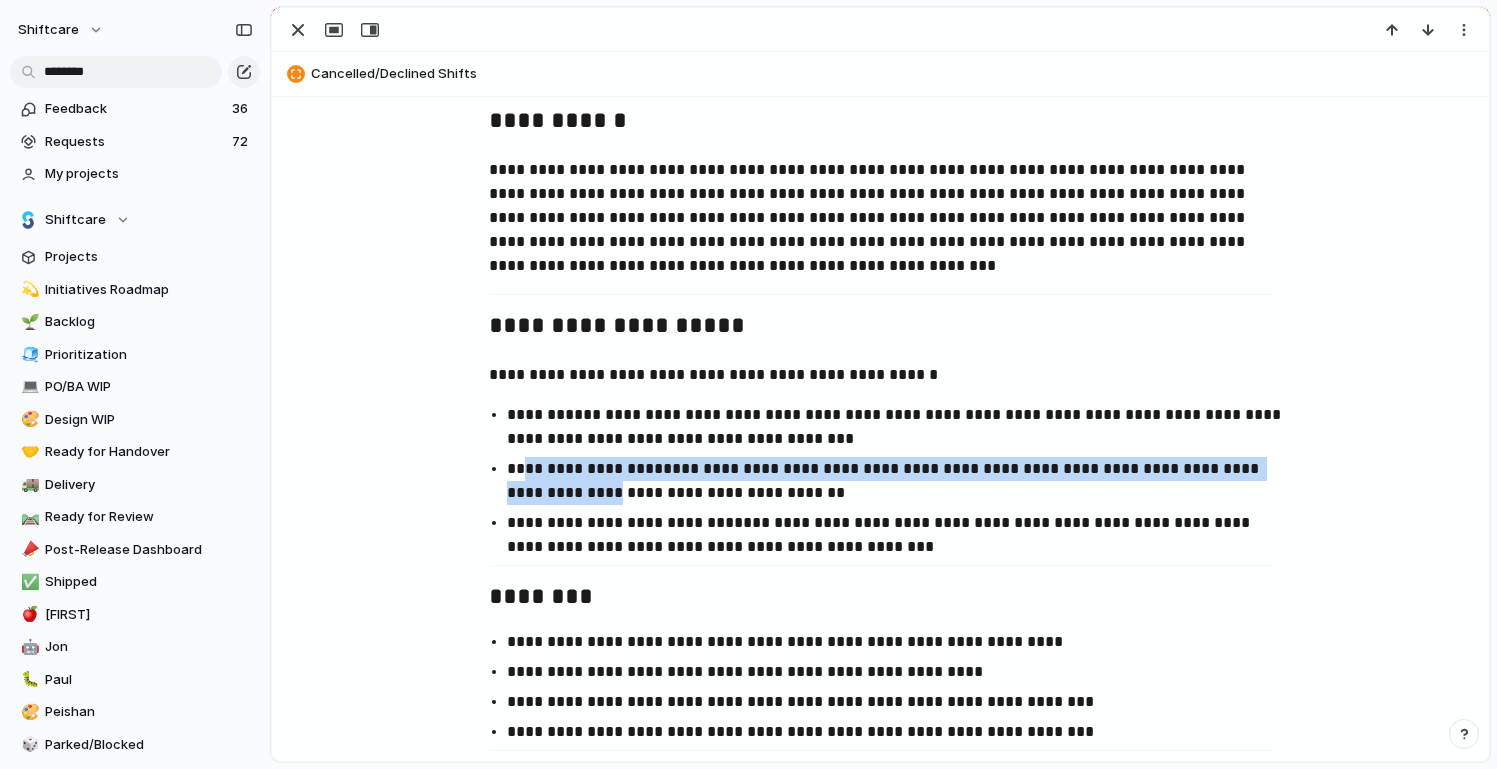 drag, startPoint x: 514, startPoint y: 464, endPoint x: 571, endPoint y: 485, distance: 60.74537 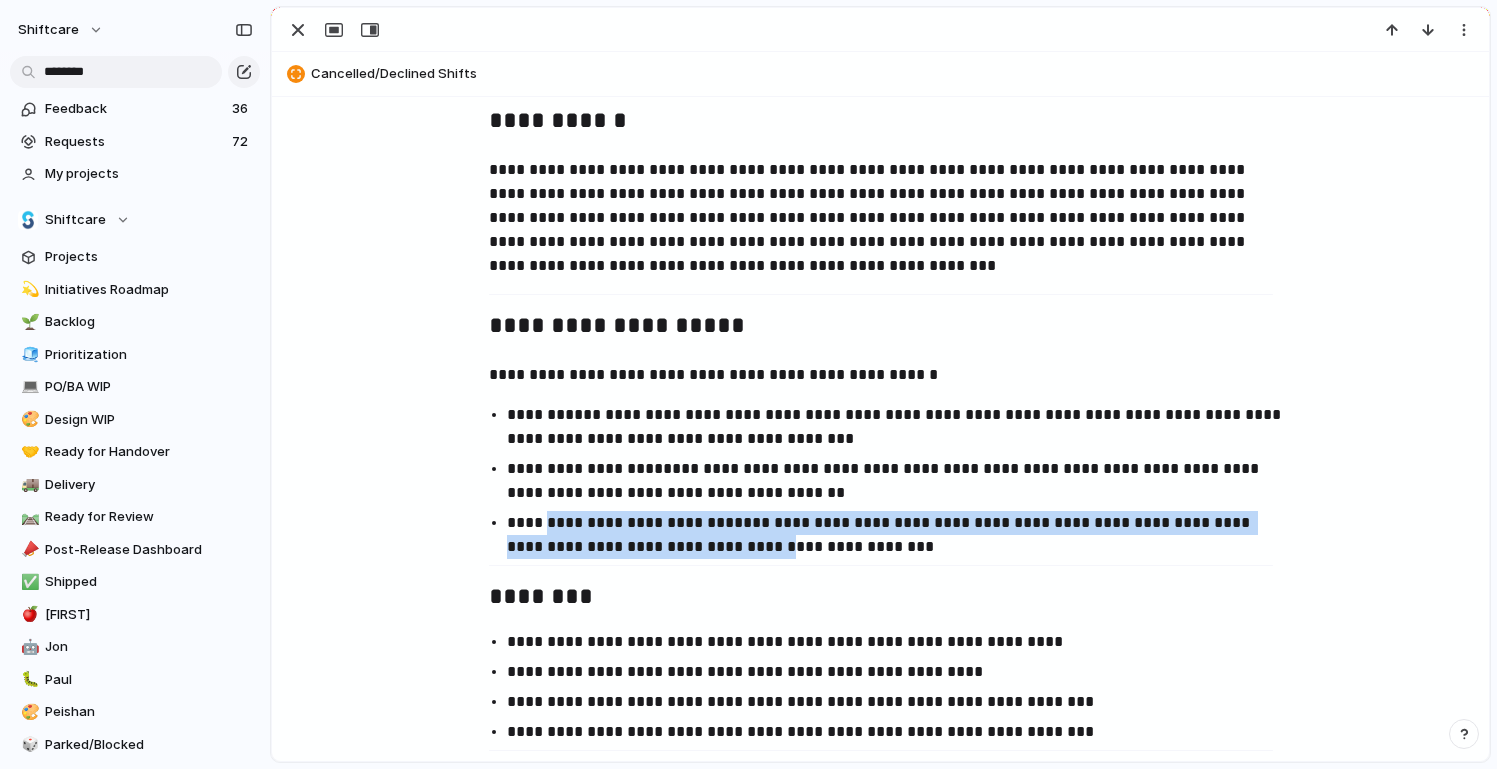 drag, startPoint x: 538, startPoint y: 523, endPoint x: 700, endPoint y: 552, distance: 164.57521 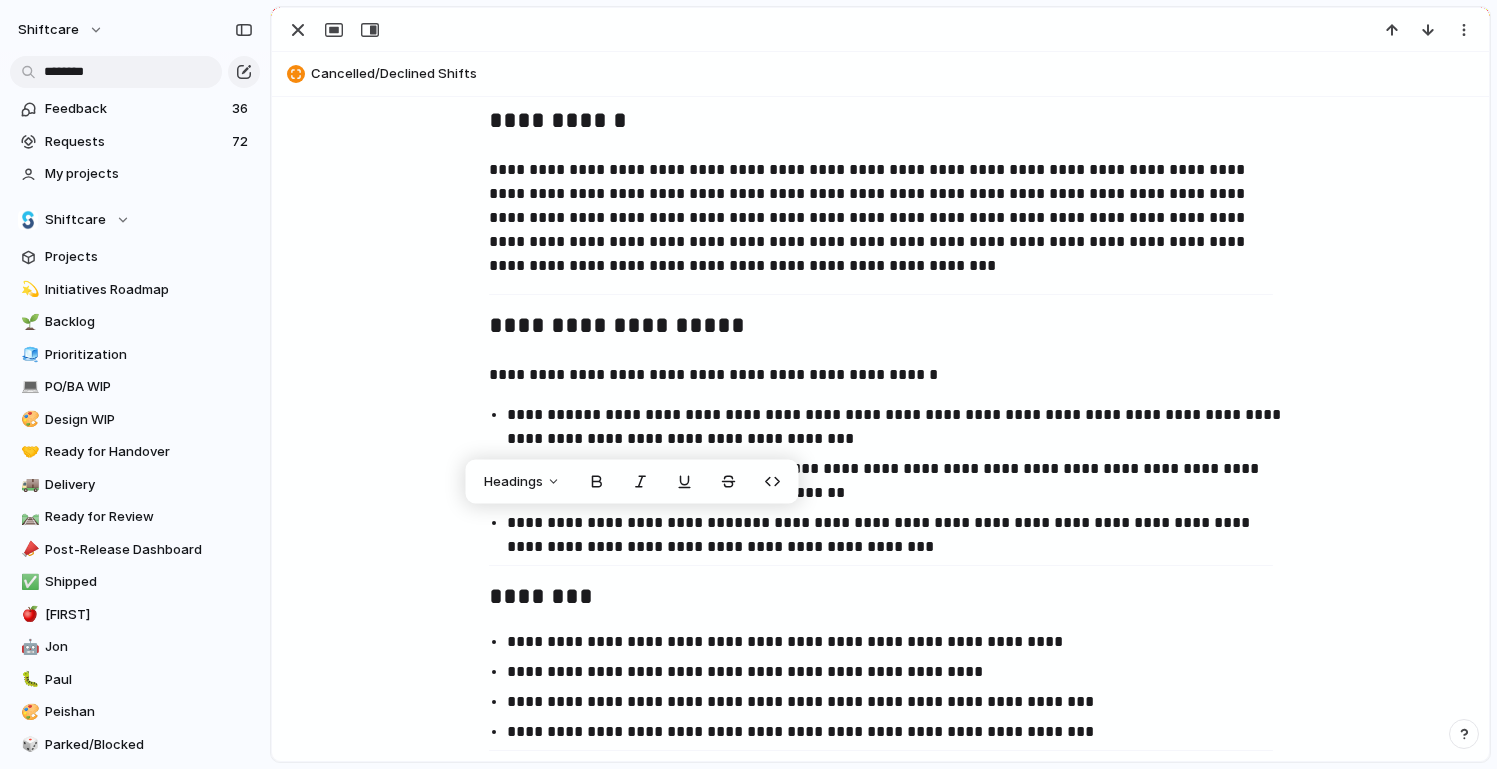 click on "**********" at bounding box center (899, 535) 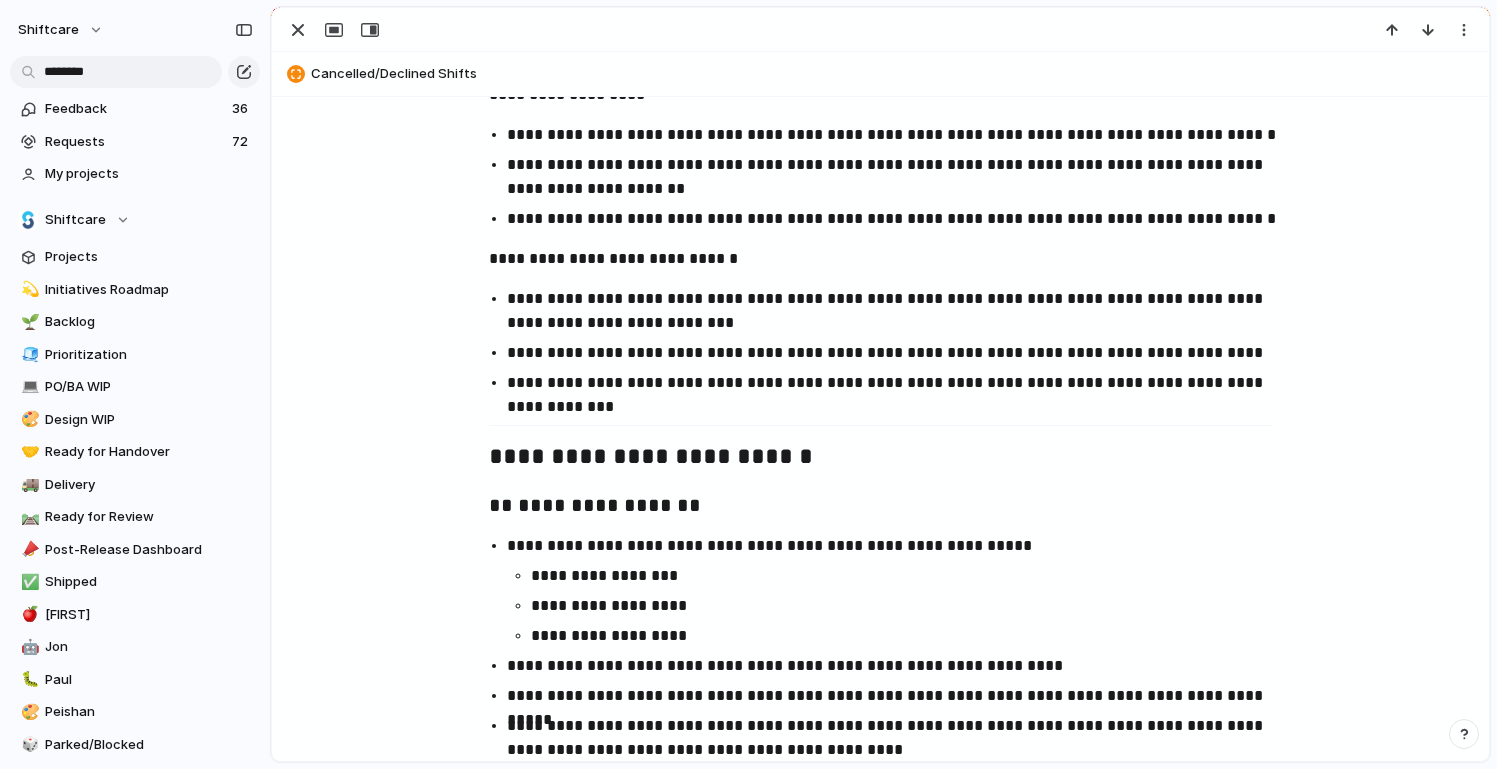 scroll, scrollTop: 789, scrollLeft: 0, axis: vertical 